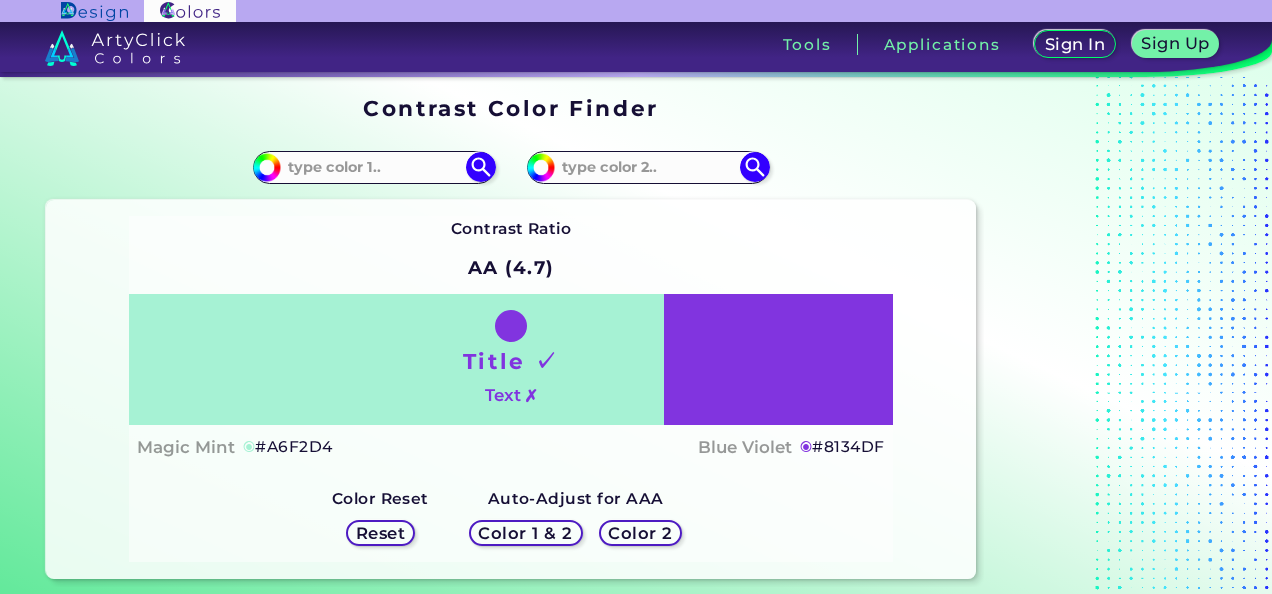 scroll, scrollTop: 0, scrollLeft: 0, axis: both 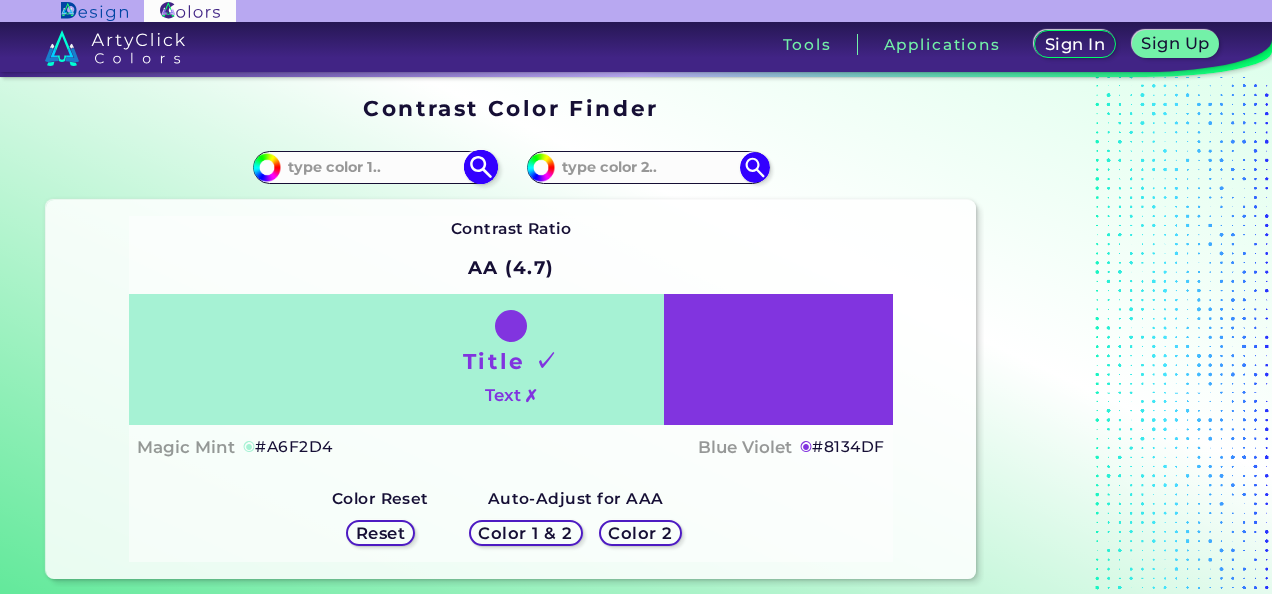 click at bounding box center [374, 167] 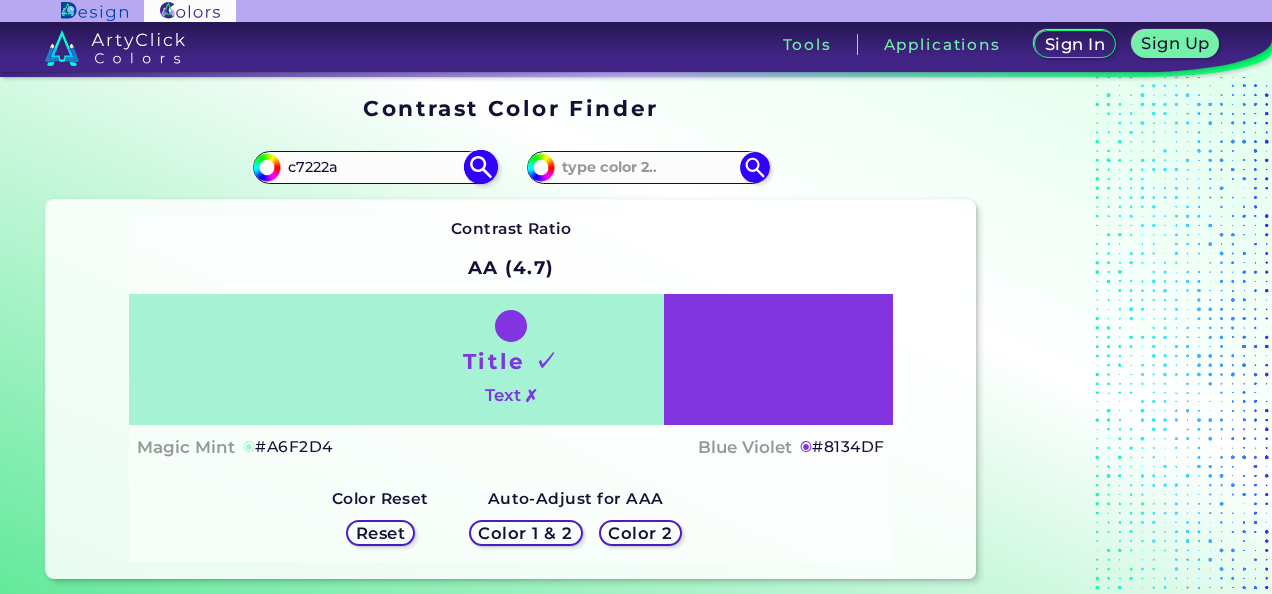 type on "c7222a" 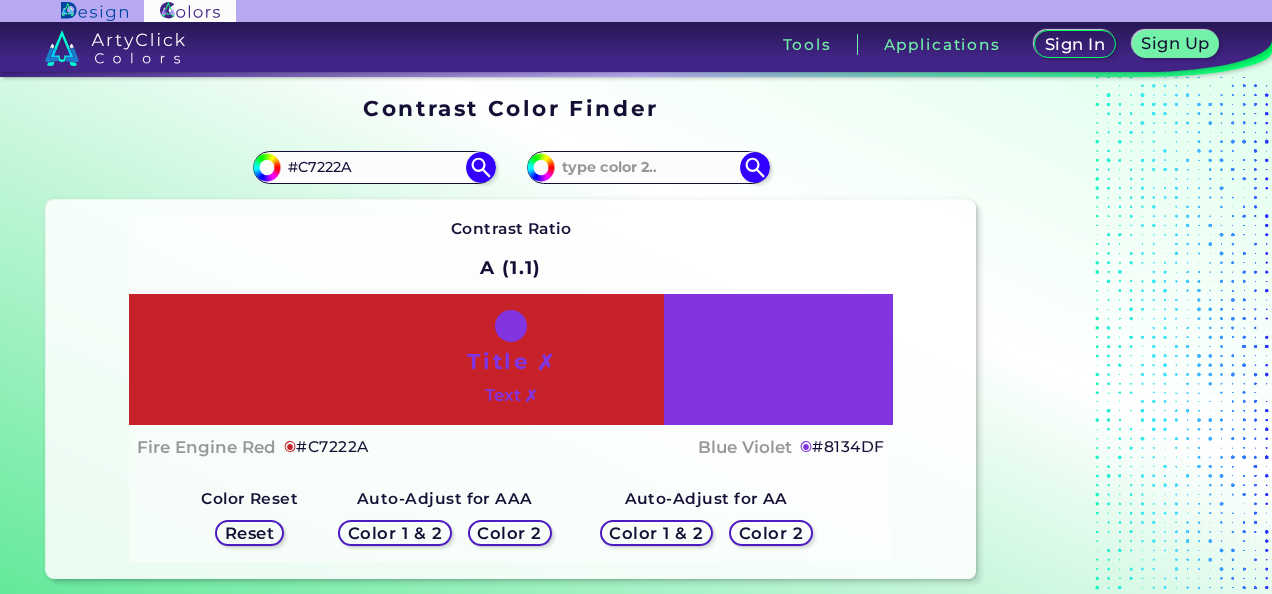 scroll, scrollTop: 84, scrollLeft: 0, axis: vertical 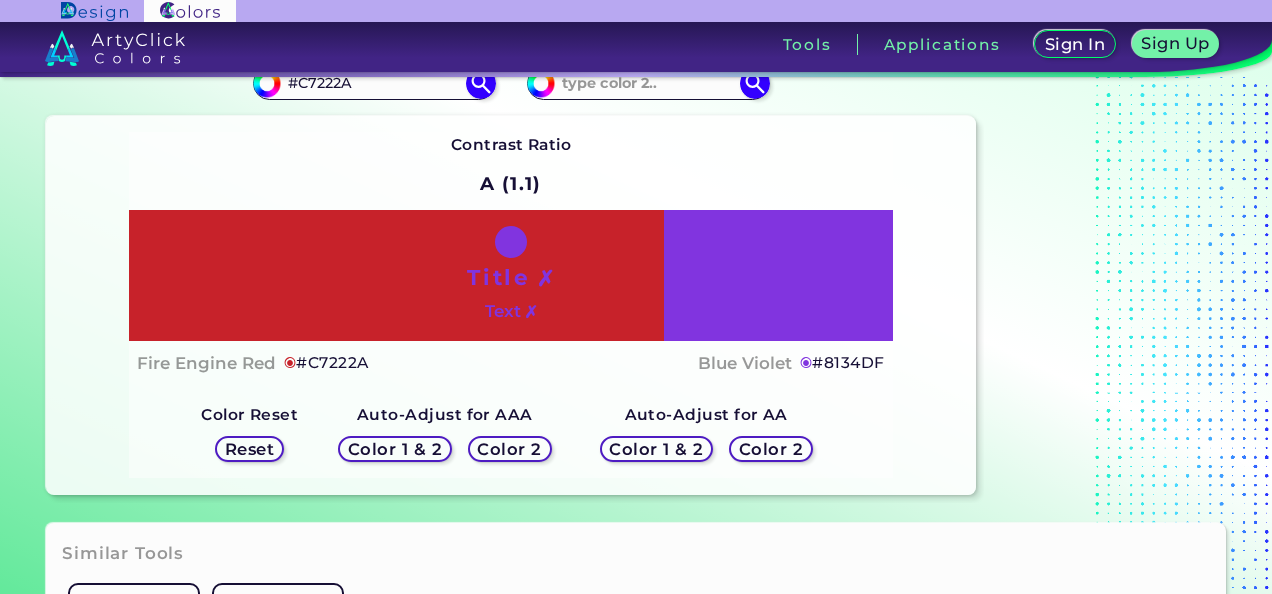 click on "Reset" at bounding box center (249, 449) 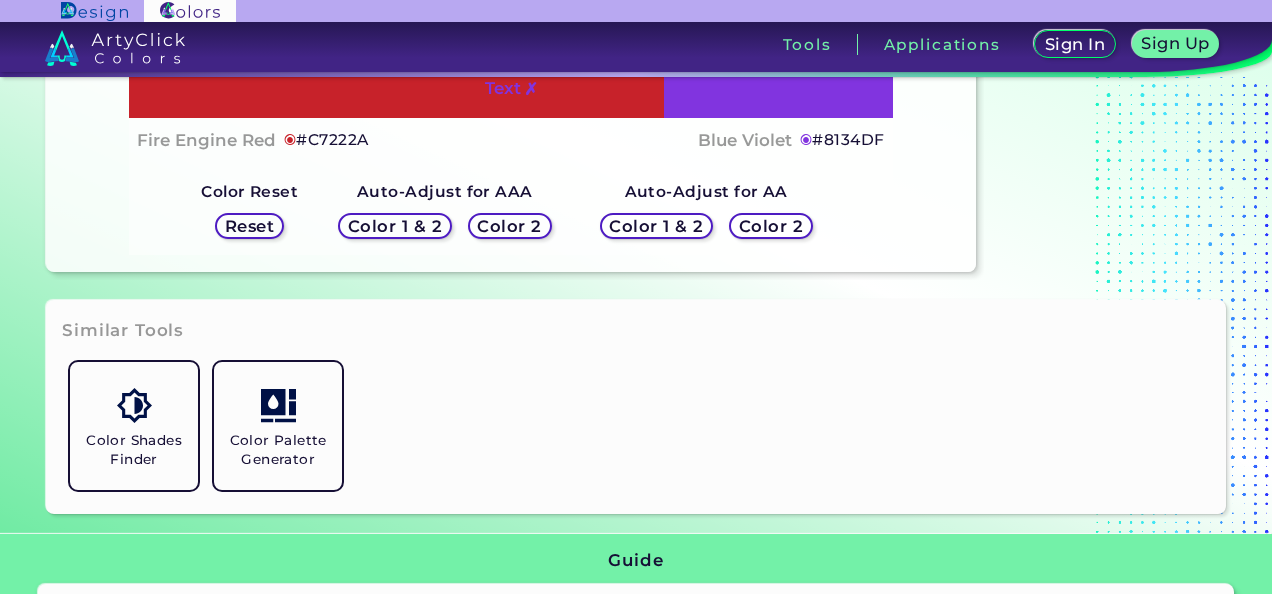 scroll, scrollTop: 0, scrollLeft: 0, axis: both 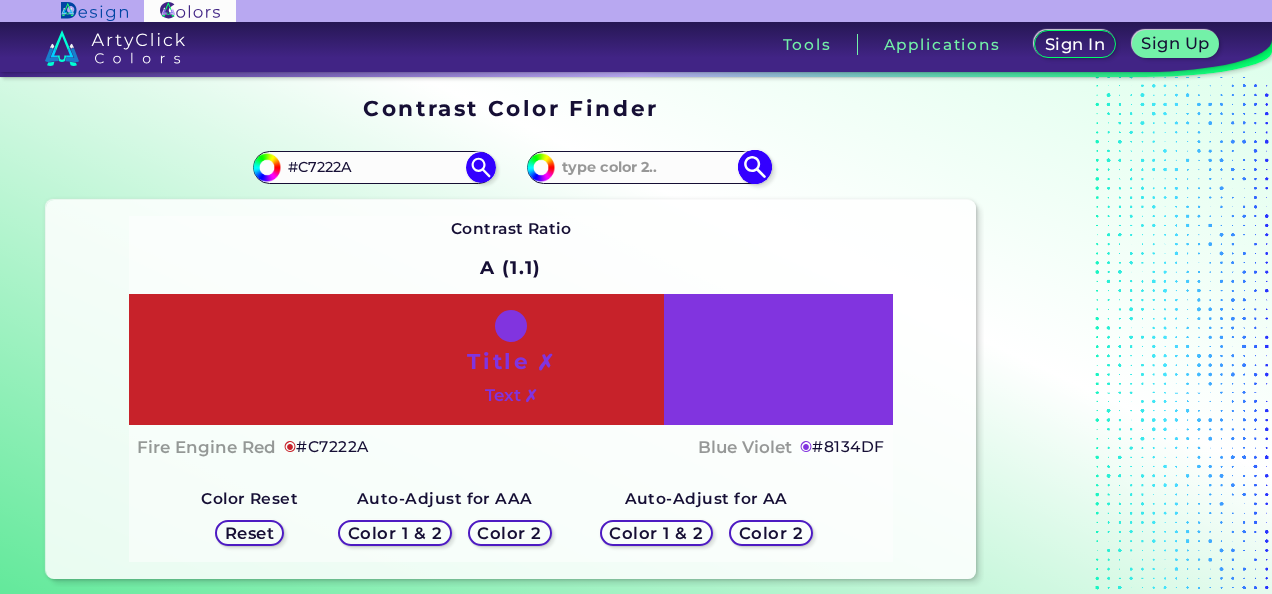 click at bounding box center [648, 167] 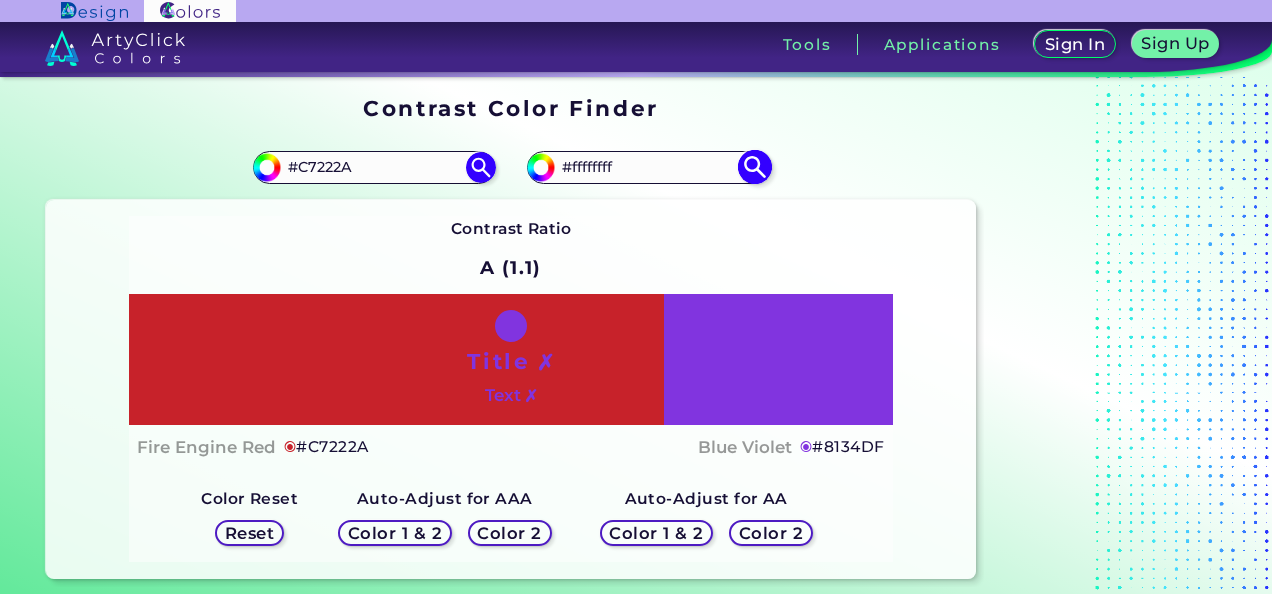 click on "#ffffffff" at bounding box center [648, 167] 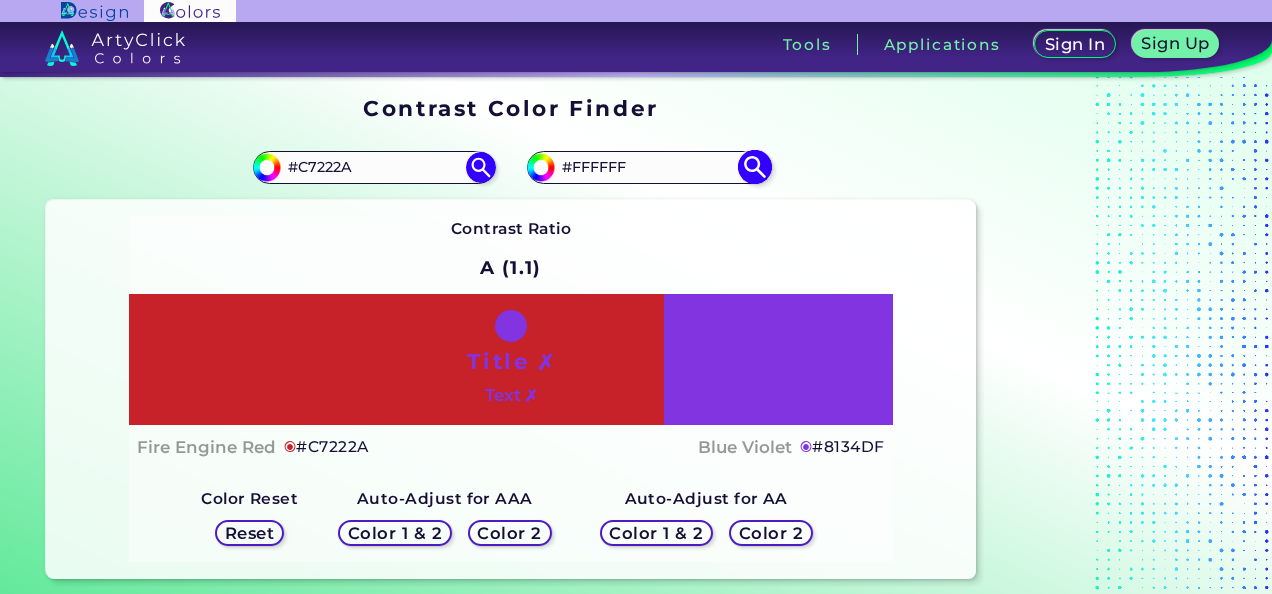 type on "#FFFFFF" 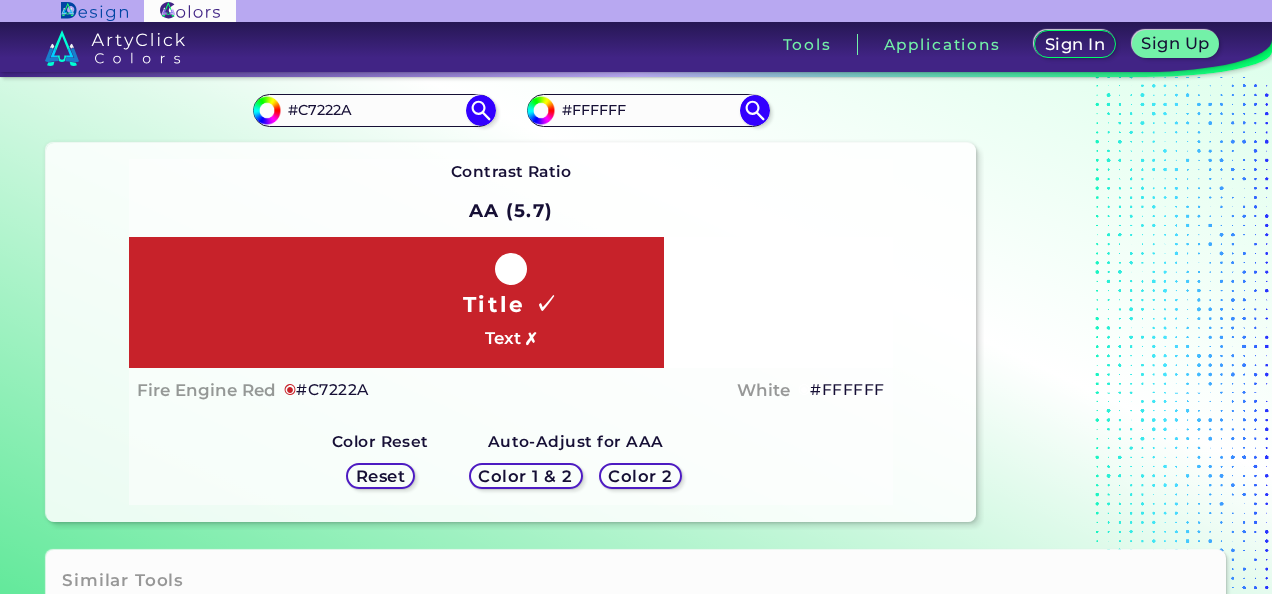 scroll, scrollTop: 62, scrollLeft: 0, axis: vertical 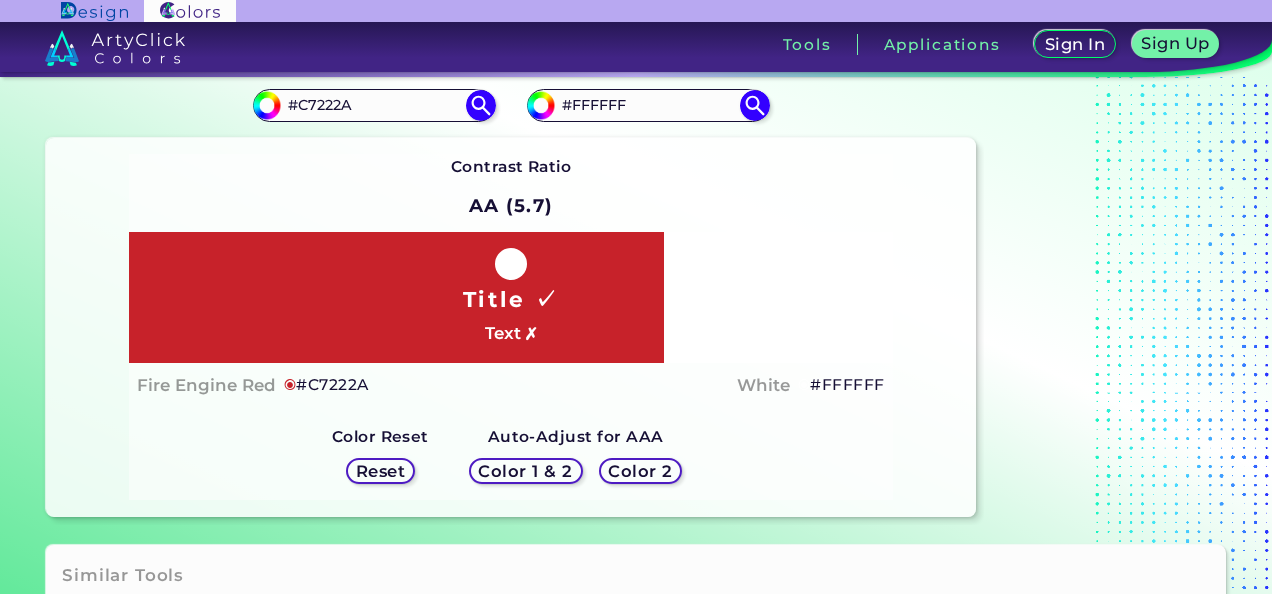 click on "Color 1 & 2" at bounding box center (525, 471) 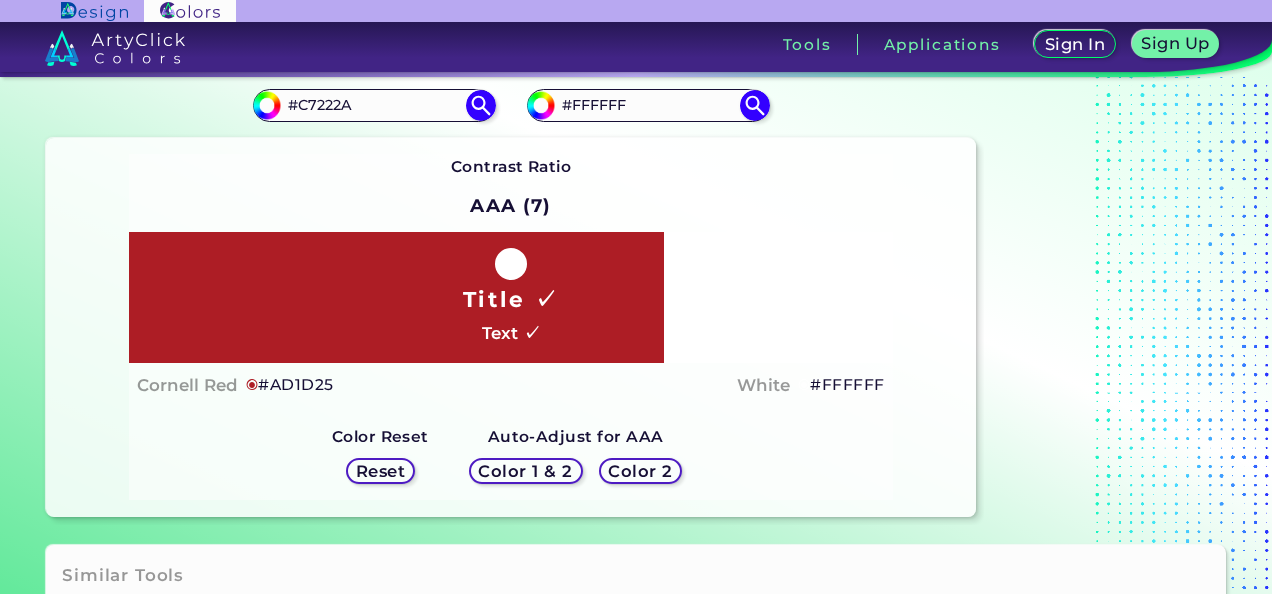 click on "Color 2" at bounding box center (640, 471) 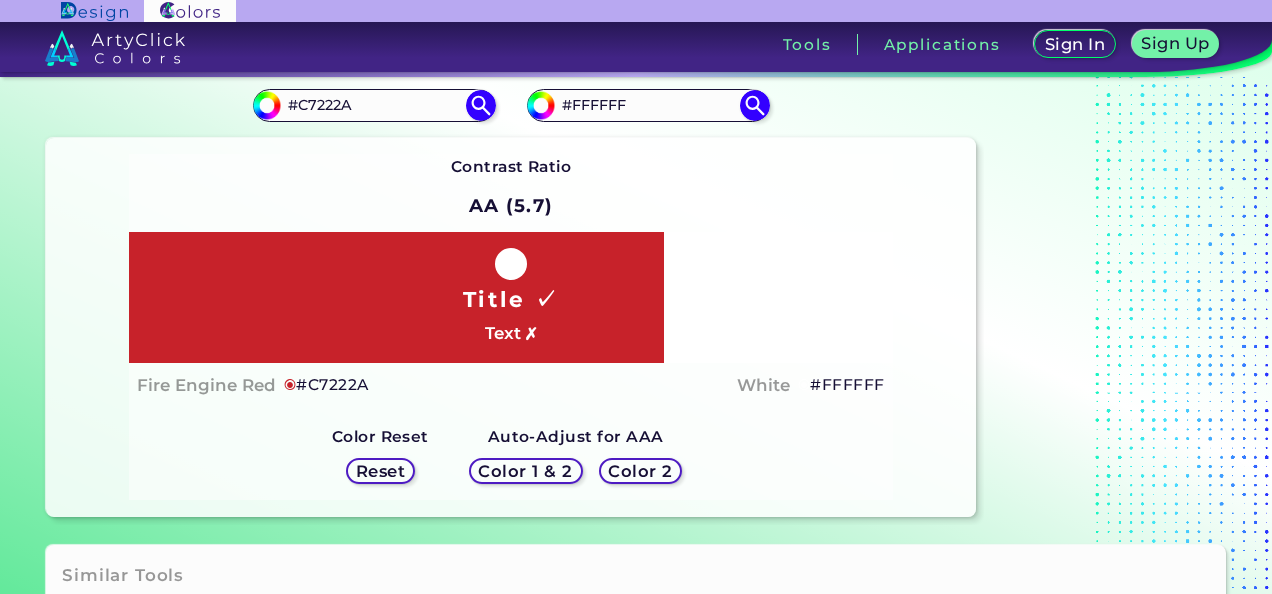 click on "Color 1 & 2" at bounding box center (525, 471) 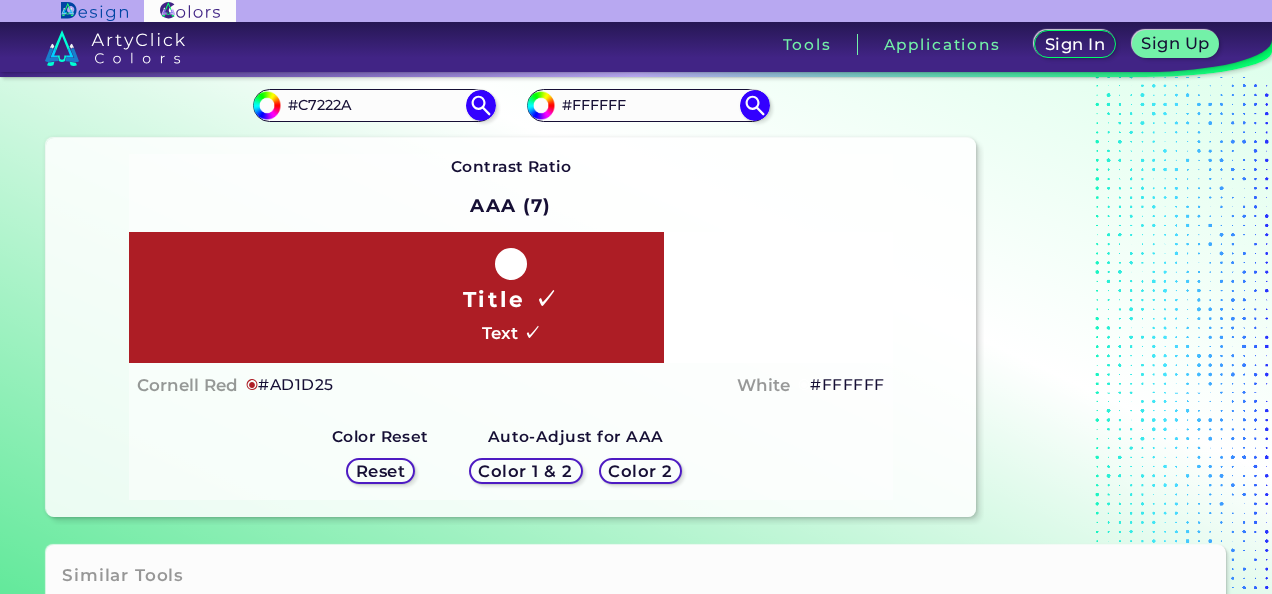 click on "Reset" at bounding box center [380, 471] 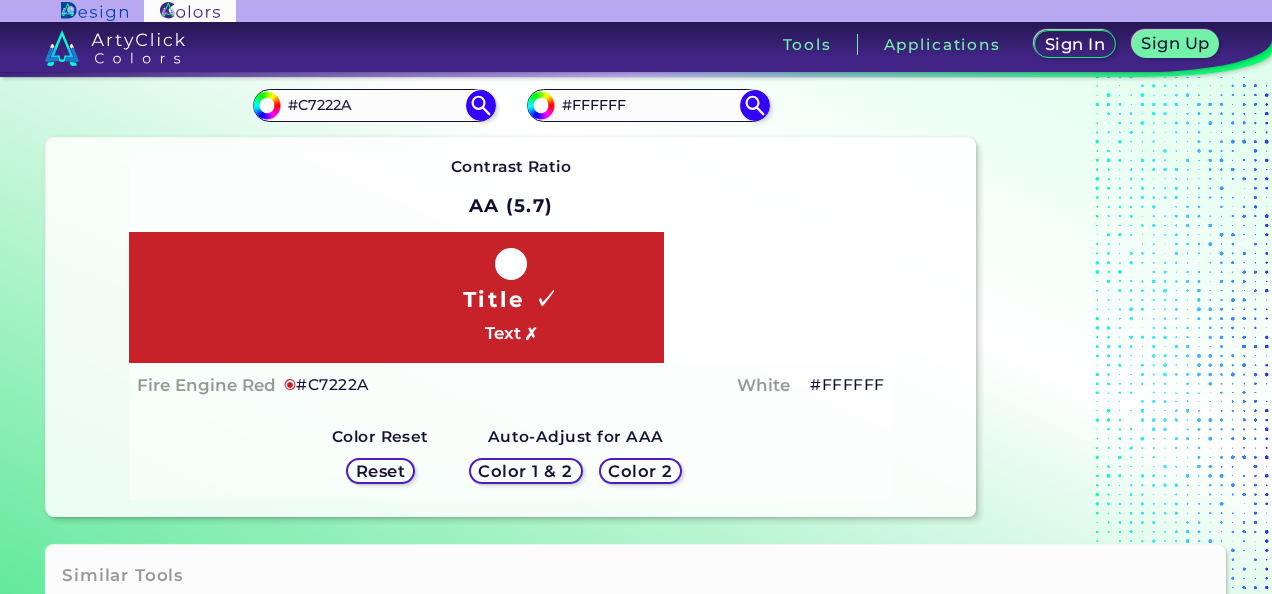 click on "Color 1 & 2" at bounding box center [525, 471] 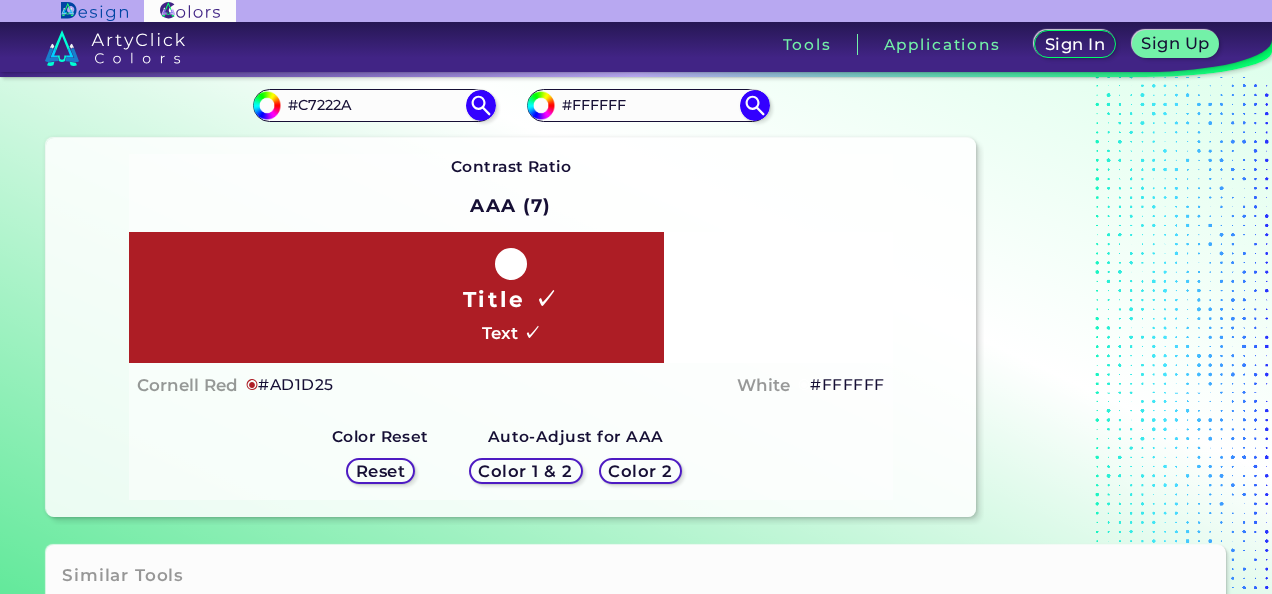 click on "Color 2" at bounding box center (640, 471) 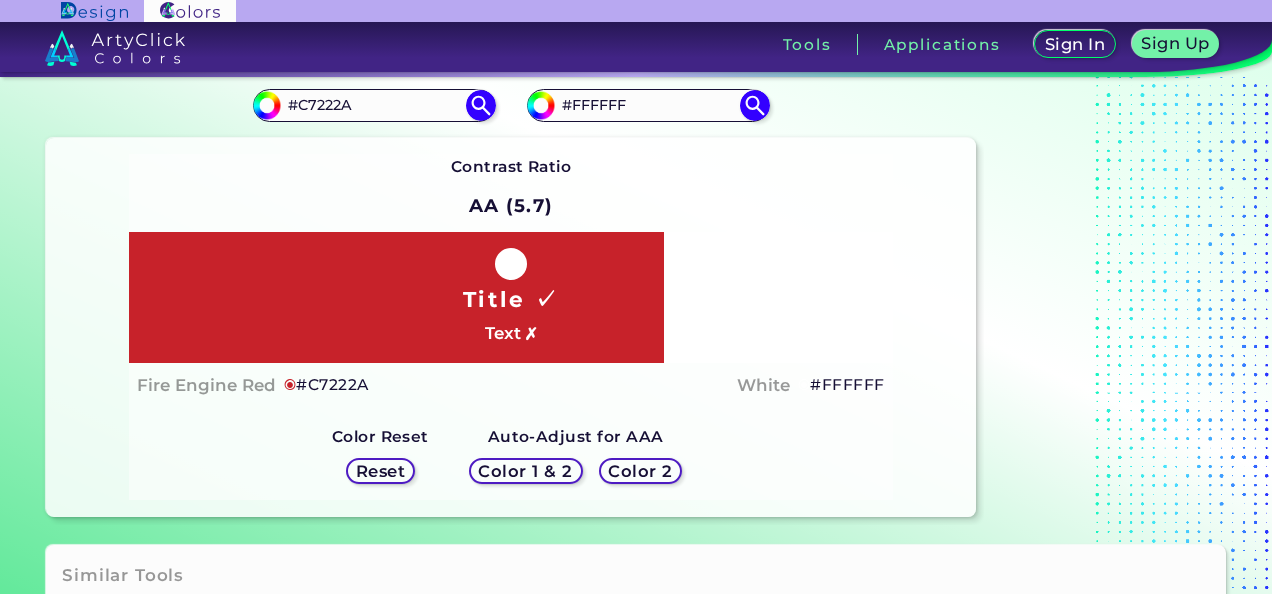 click on "Color 1 & 2" at bounding box center (525, 471) 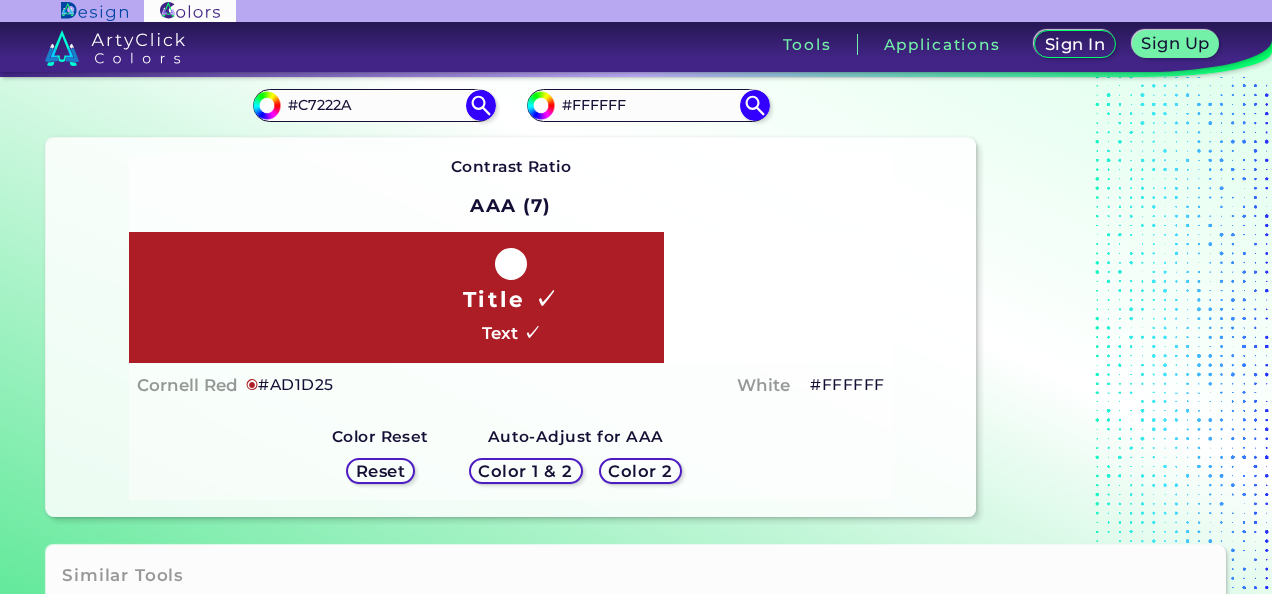 click on "Reset" at bounding box center (380, 471) 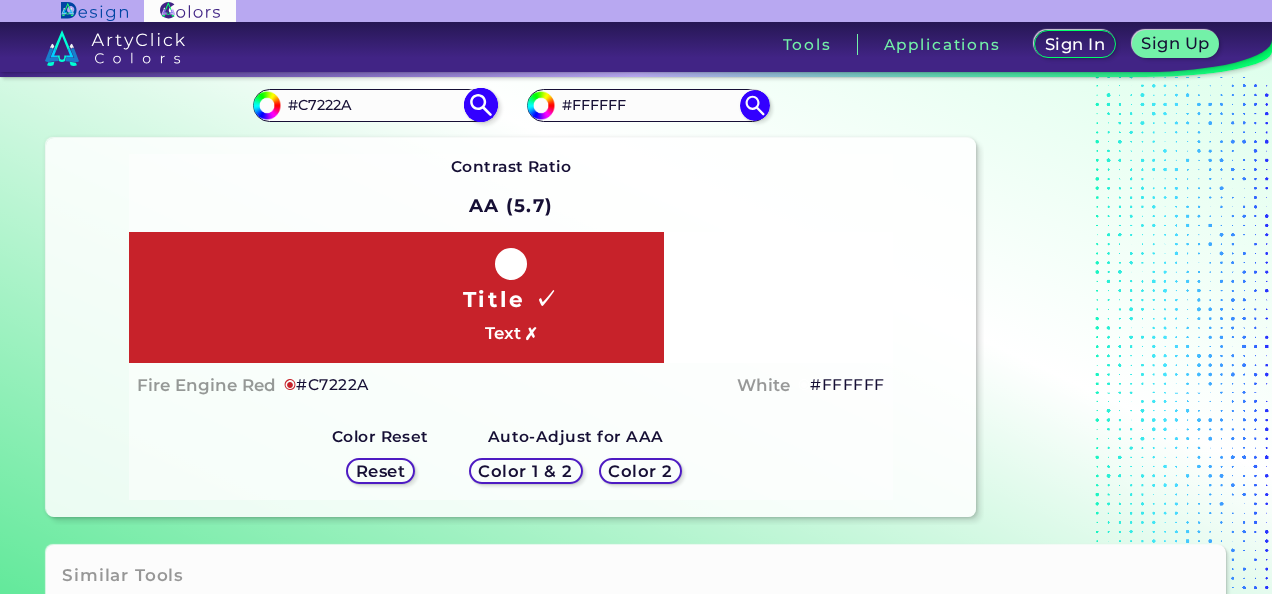 click on "#C7222A" at bounding box center (374, 105) 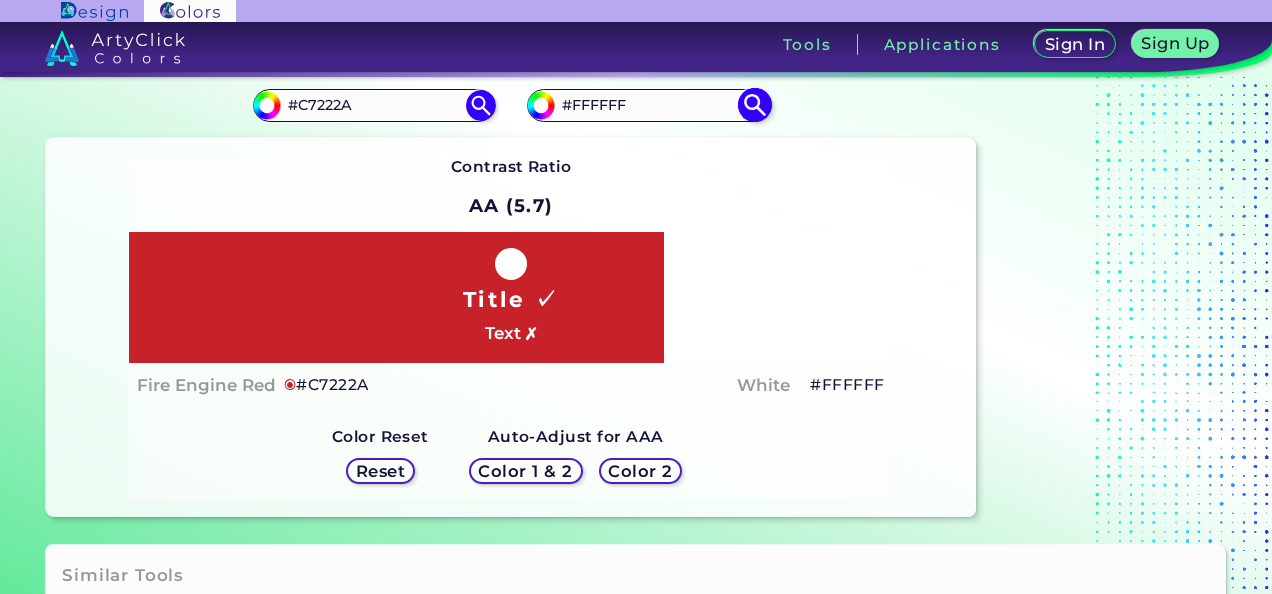 click on "#FFFFFF" at bounding box center (648, 105) 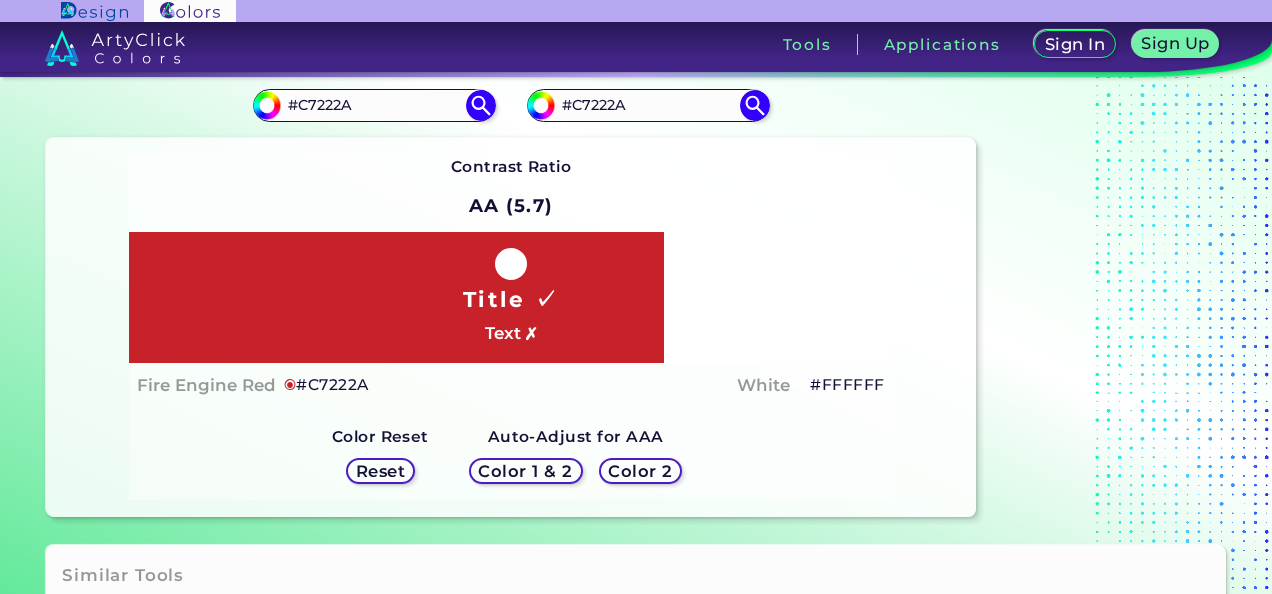 type on "#C7222A" 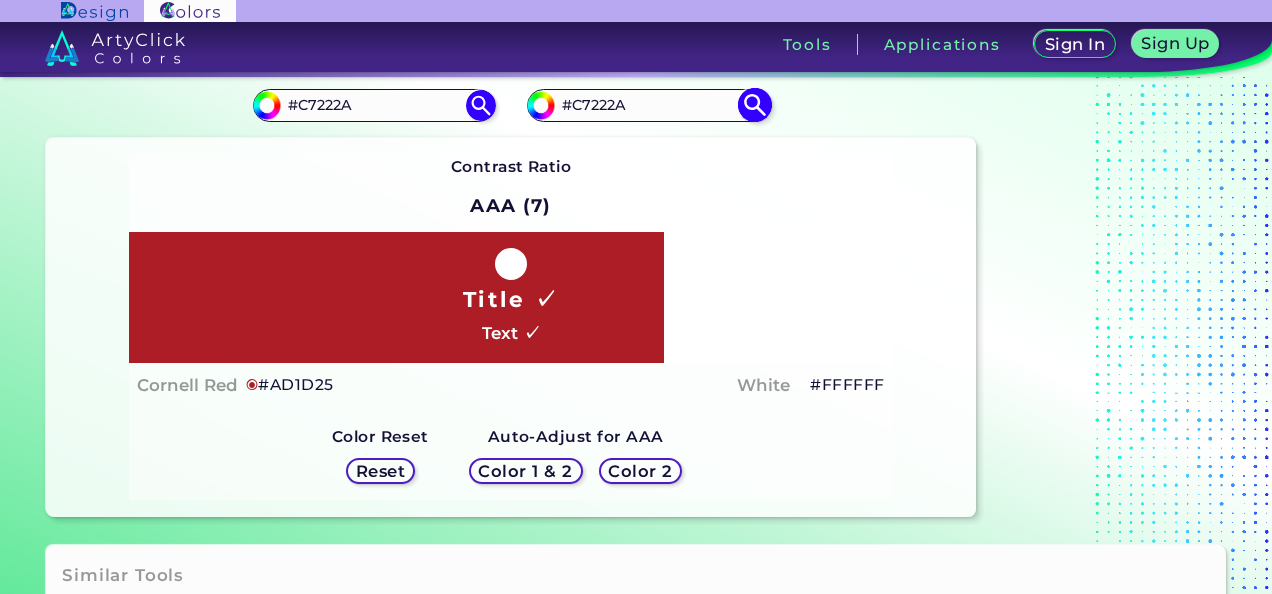 click at bounding box center (754, 105) 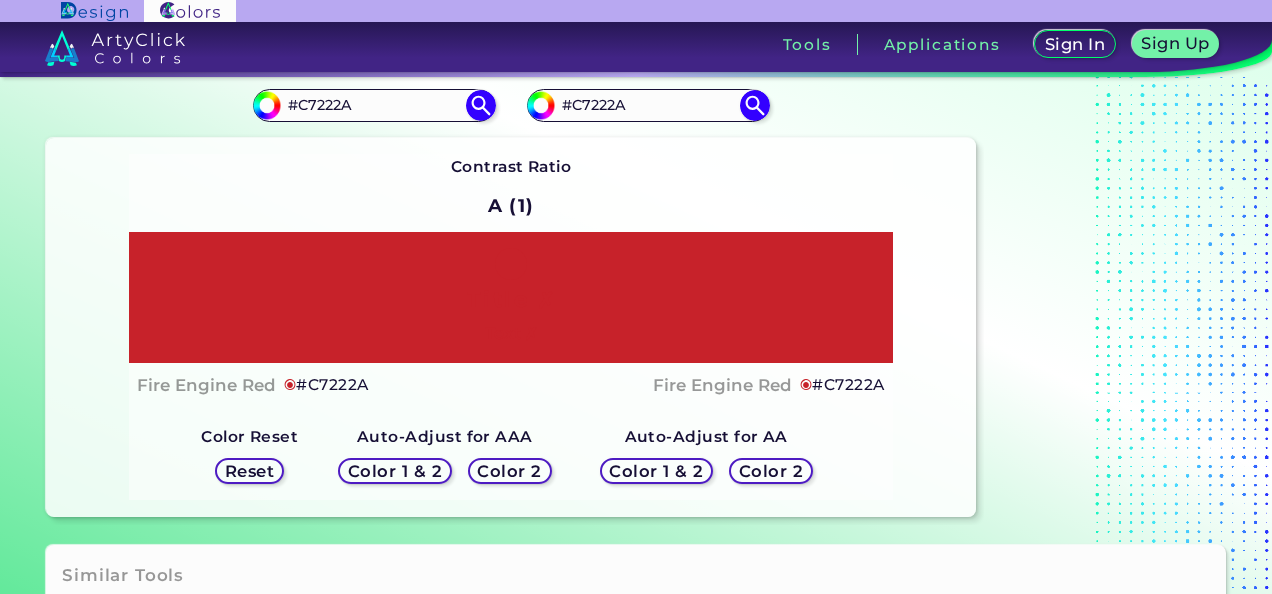 click on "Color 2" at bounding box center (510, 471) 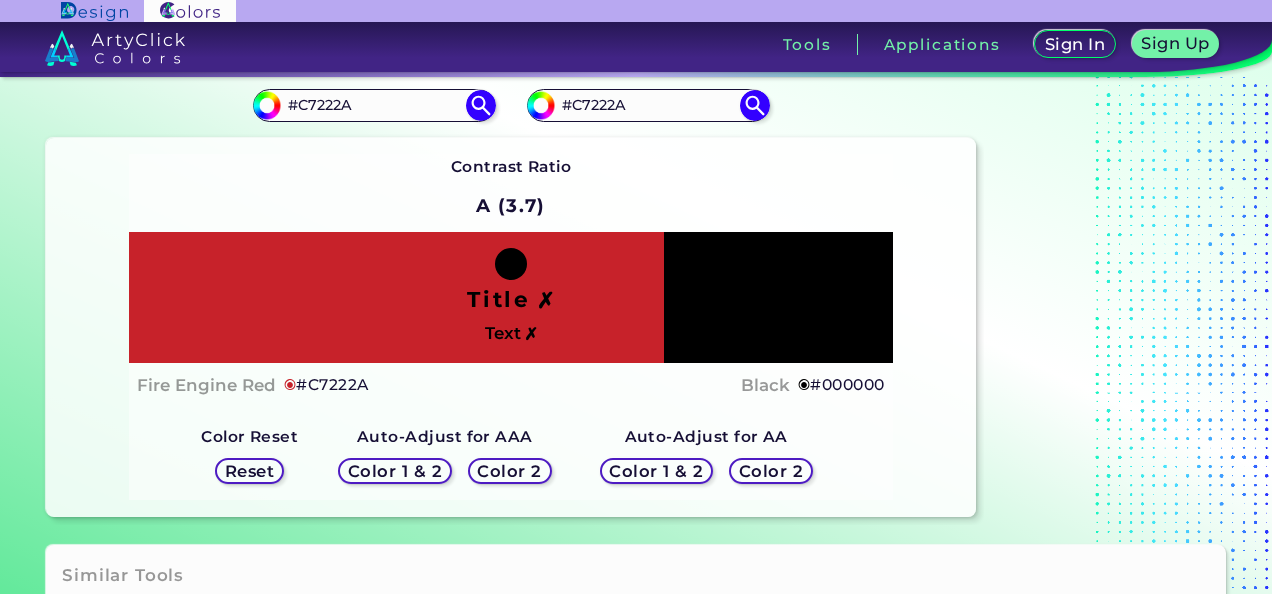 click on "Color 1 & 2" at bounding box center (395, 471) 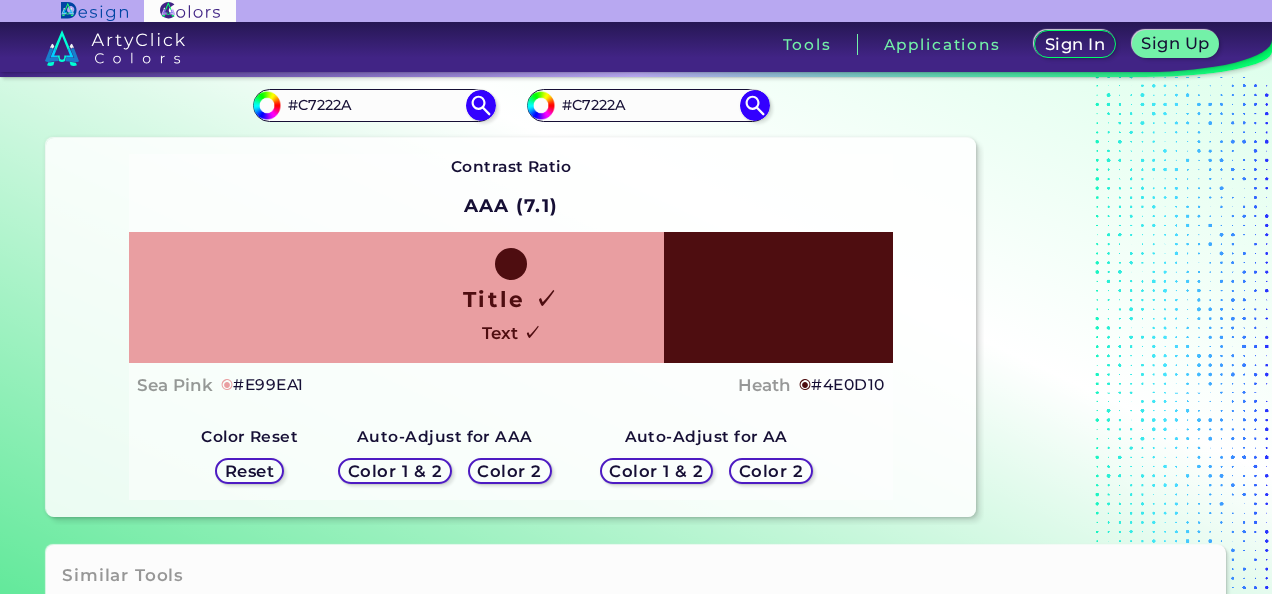 click on "Reset" at bounding box center [249, 471] 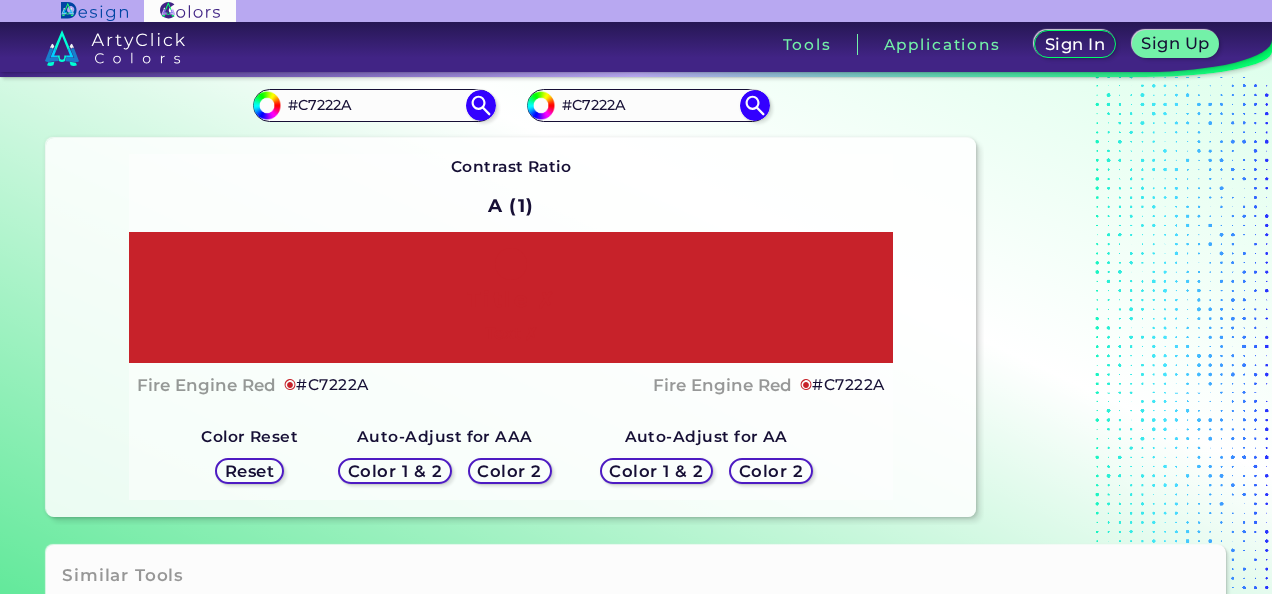 click on "Color 1 & 2" at bounding box center [656, 471] 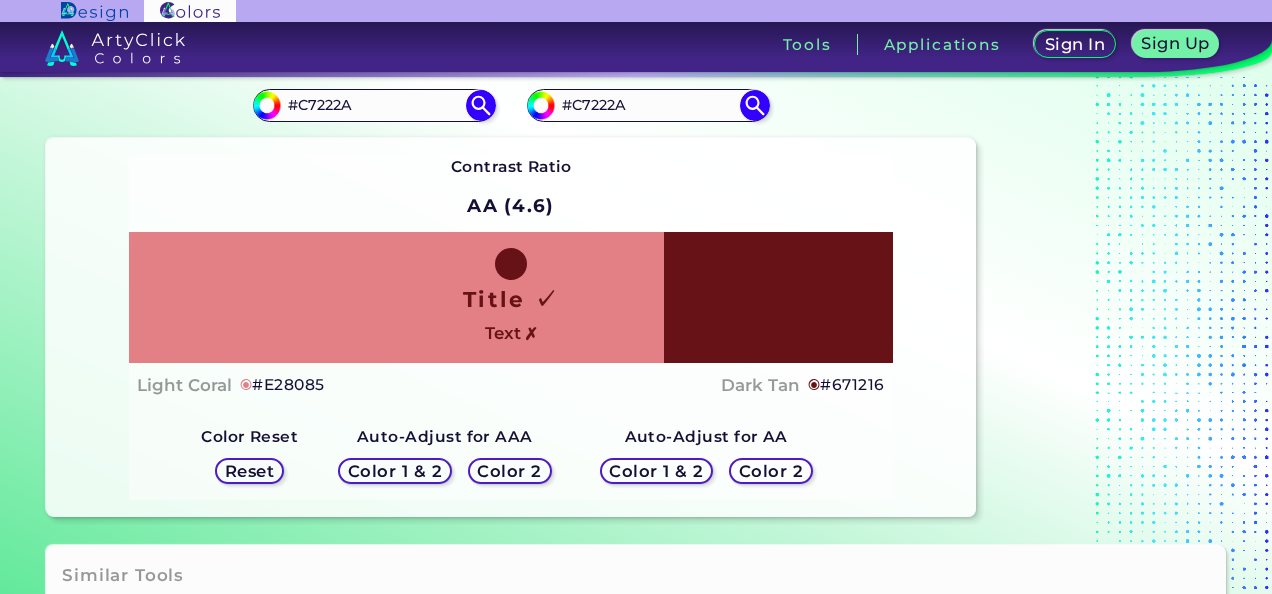 click on "Color 2" at bounding box center [771, 471] 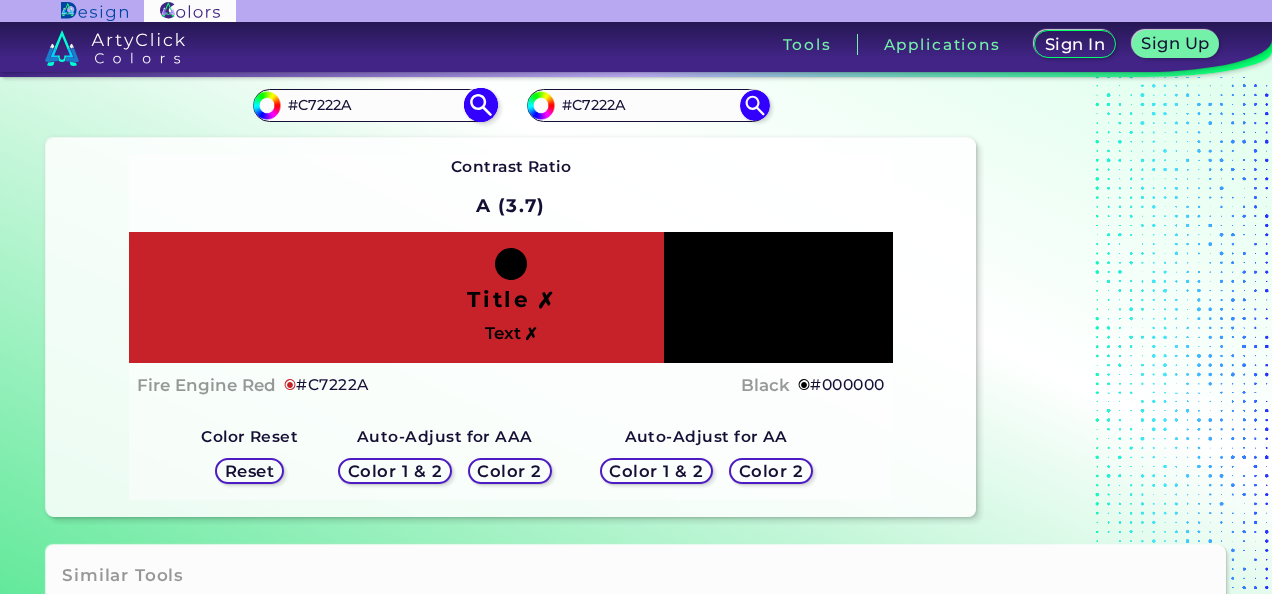 click on "#C7222A" at bounding box center (374, 105) 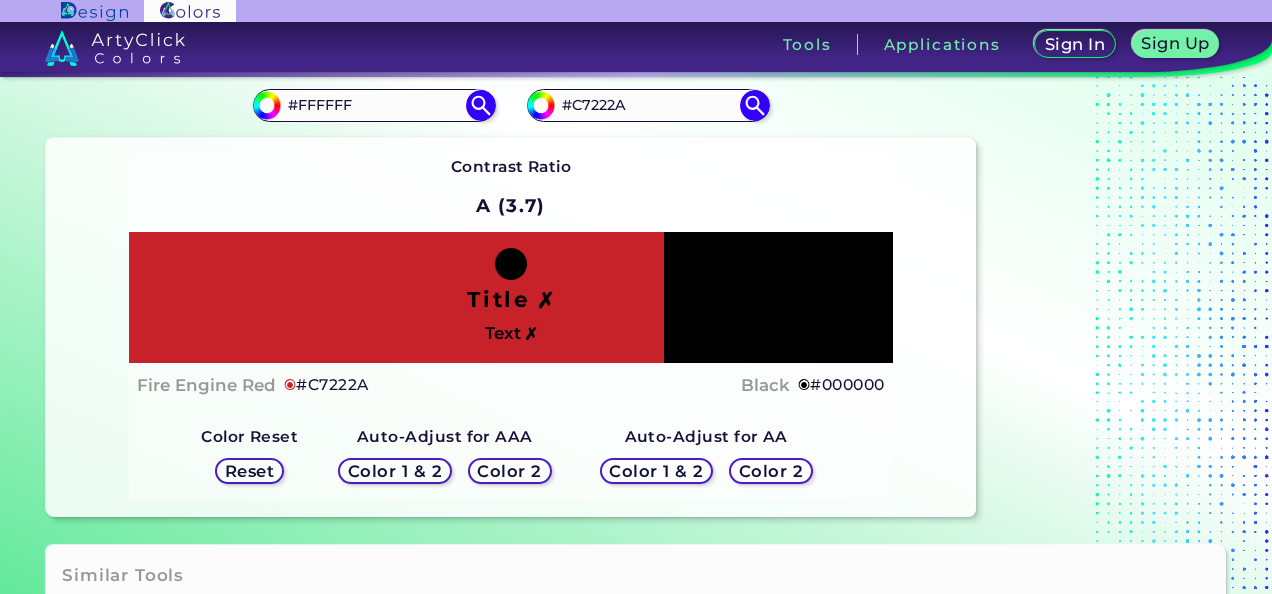 type on "#FFFFFF" 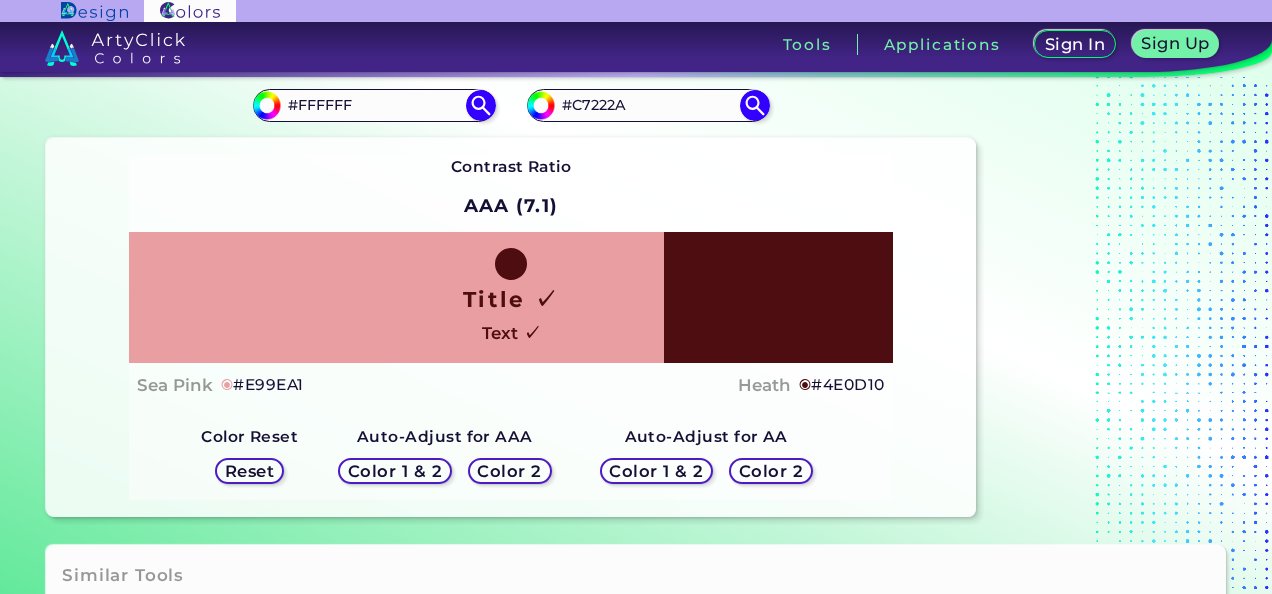 click on "Color 2" at bounding box center [510, 471] 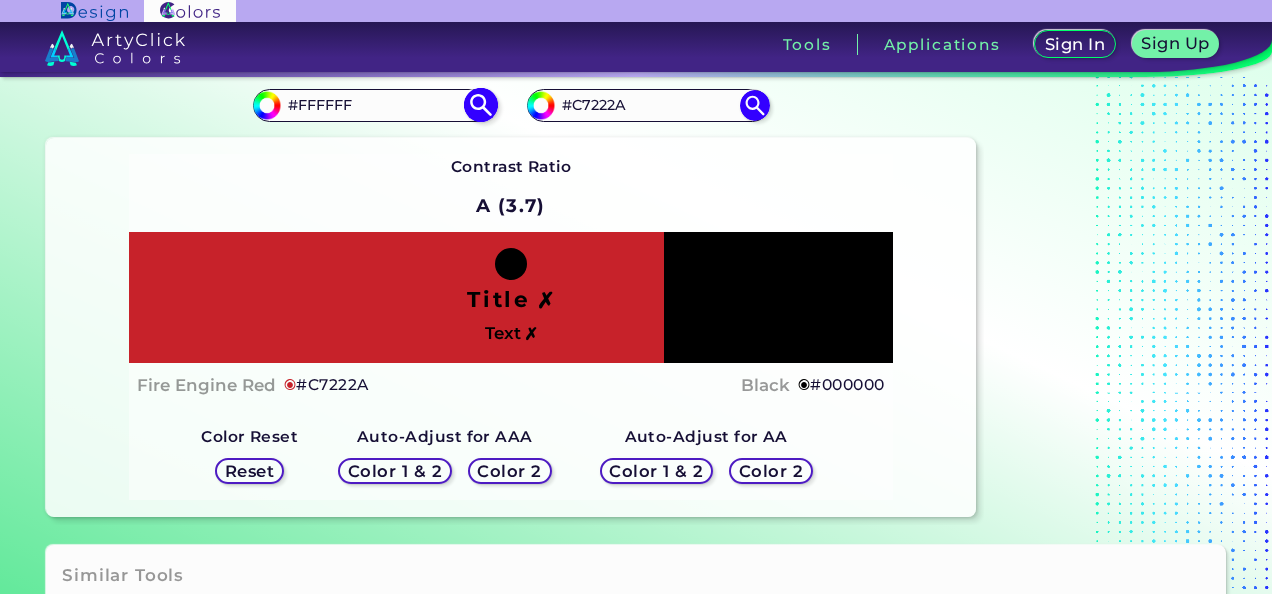 click at bounding box center (480, 105) 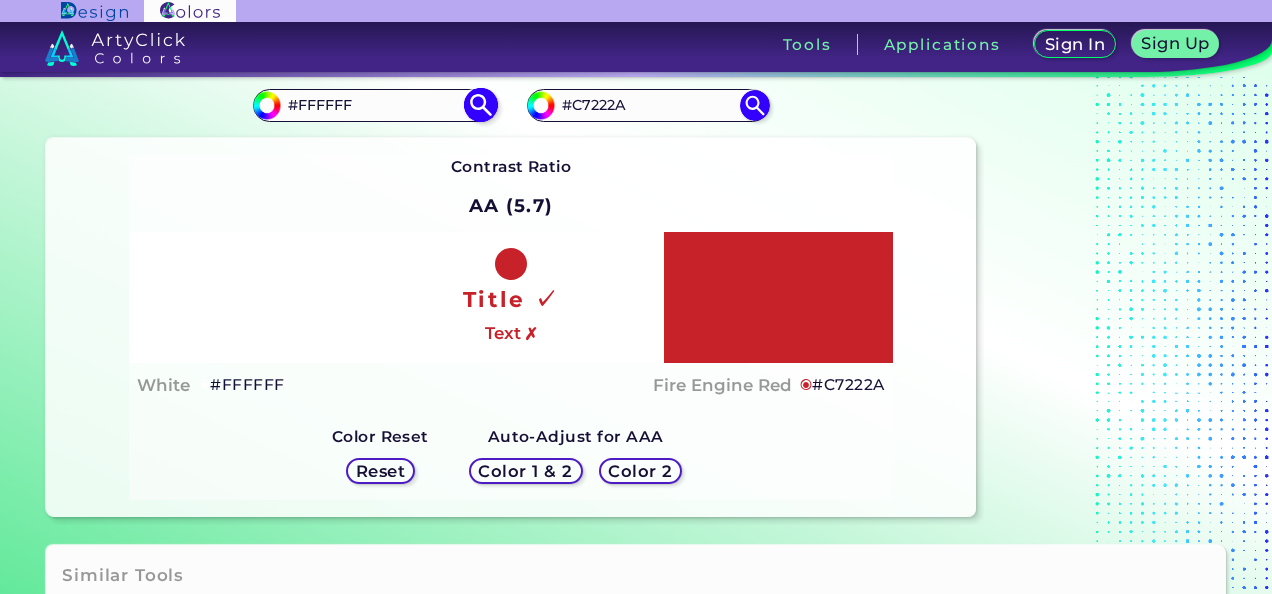 click on "#FFFFFF" at bounding box center (374, 105) 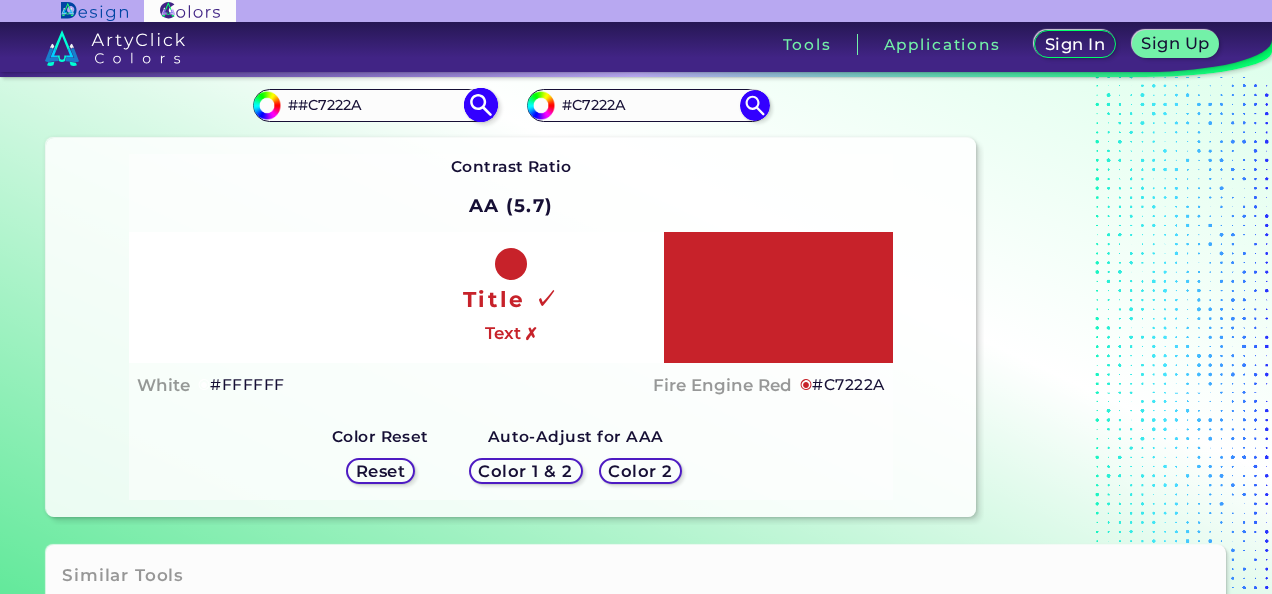 click on "##C7222A" at bounding box center (374, 105) 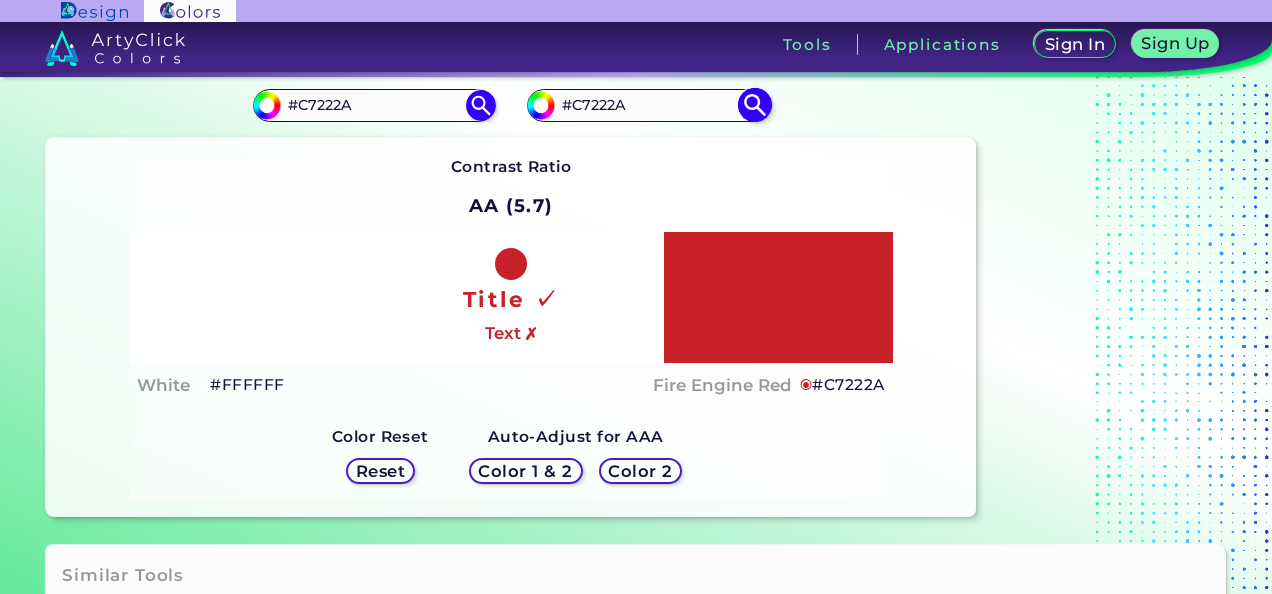 type on "#C7222A" 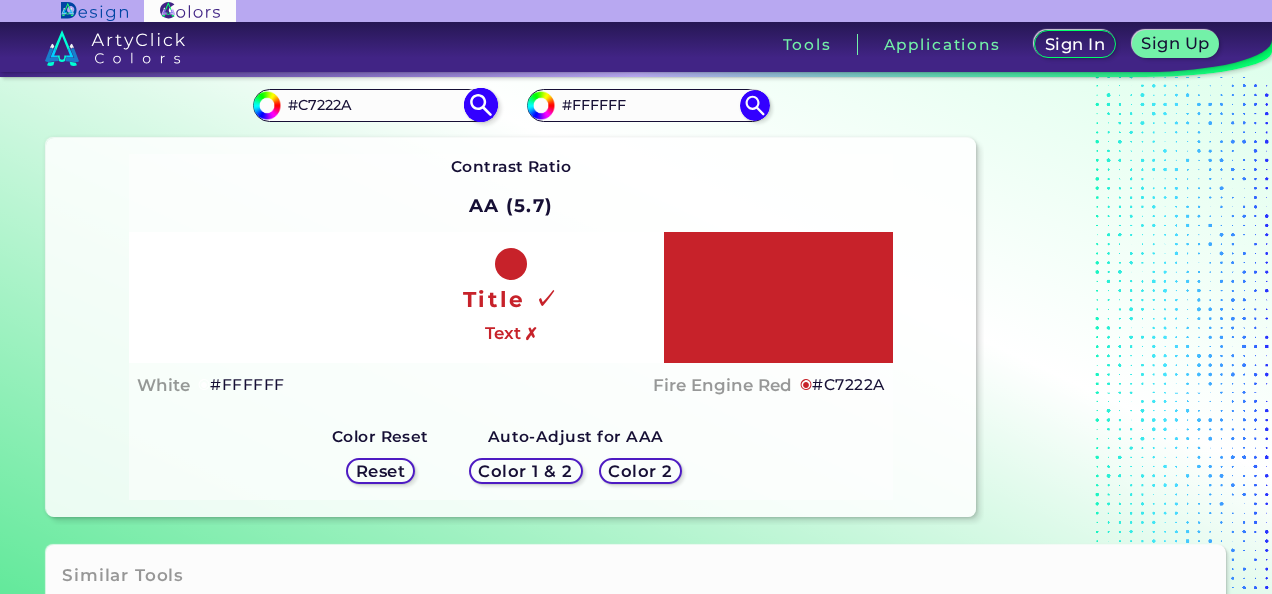 type on "#FFFFFF" 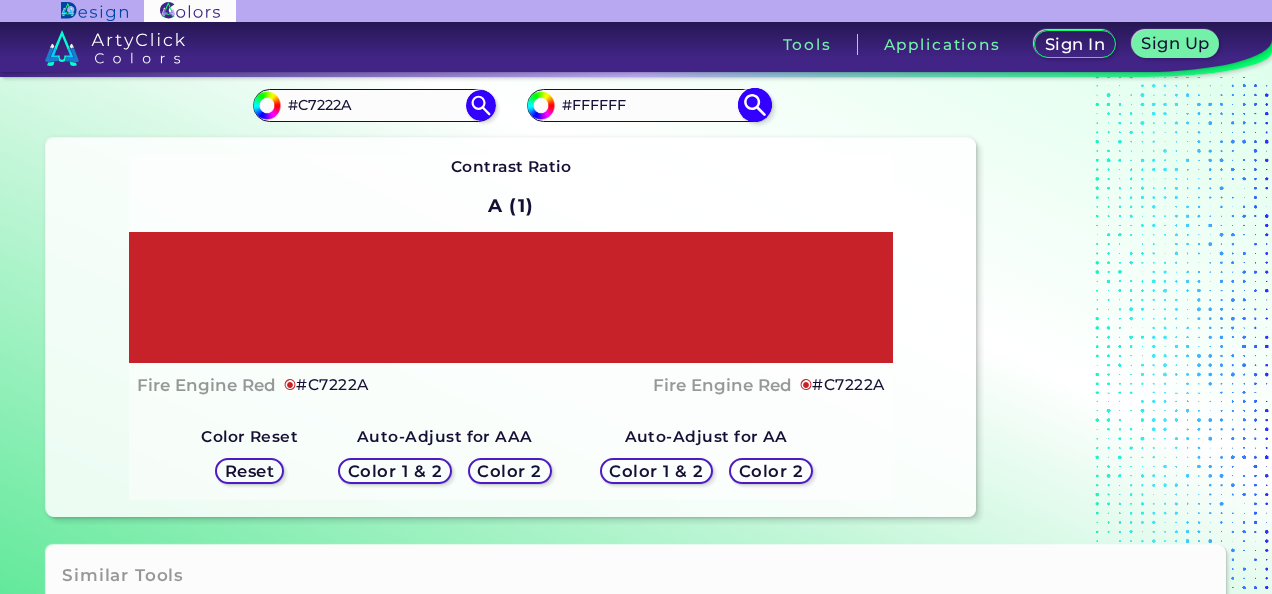 click at bounding box center (754, 105) 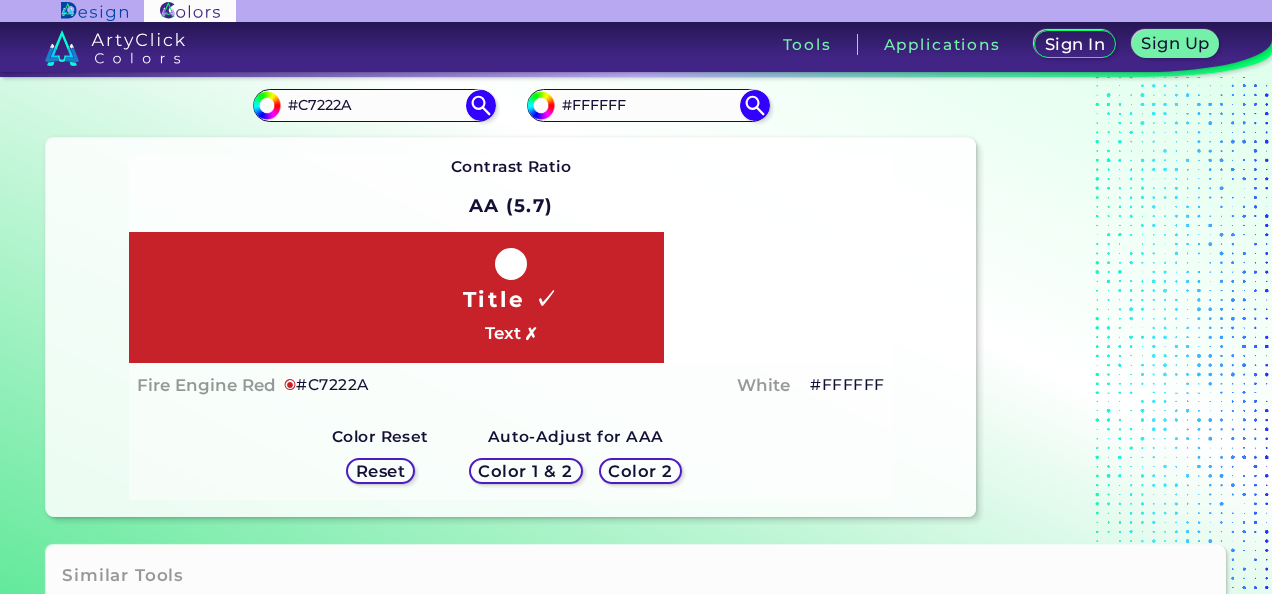 click on "Reset" at bounding box center [380, 471] 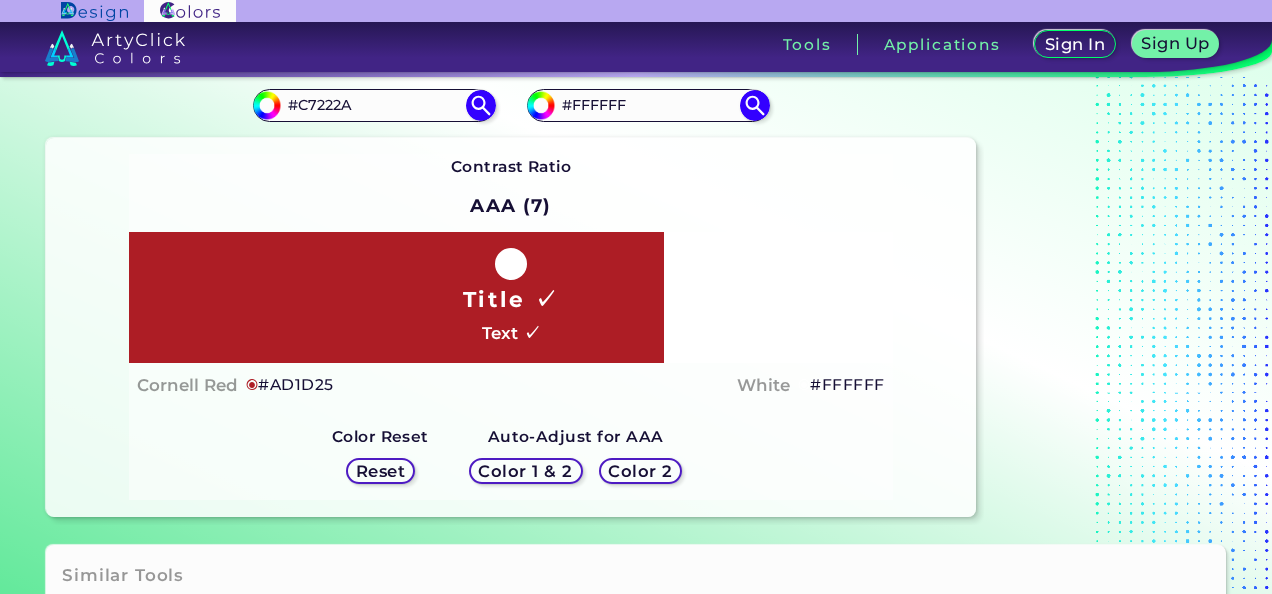 click on "Color 2" at bounding box center [640, 471] 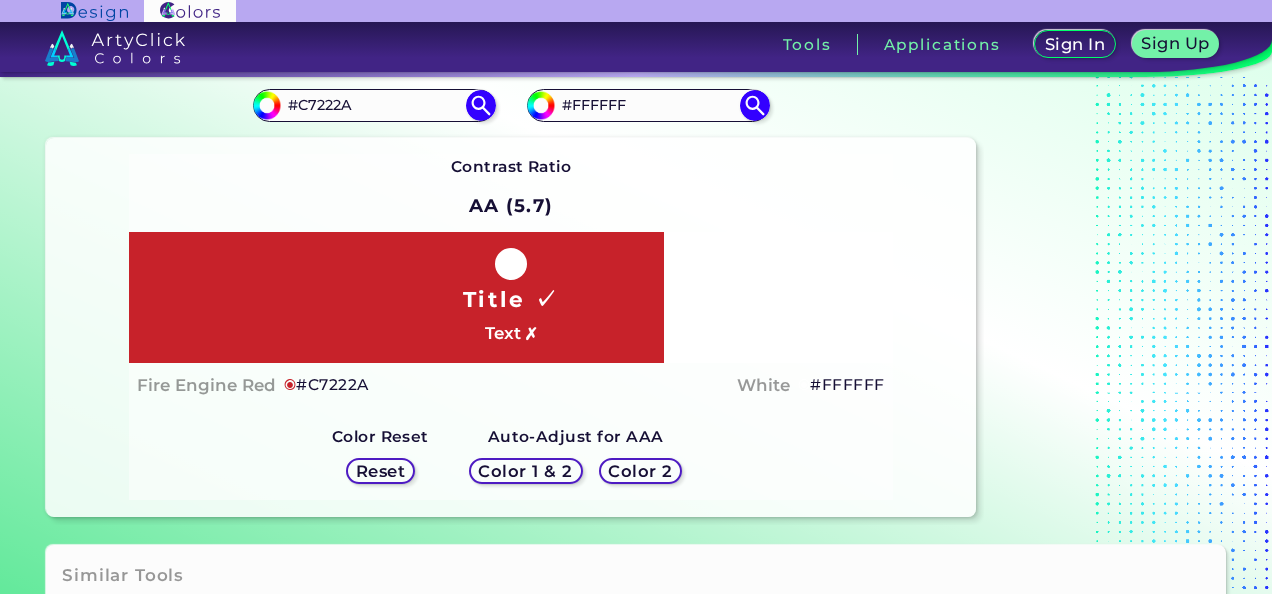 click on "Color 1 & 2" at bounding box center [526, 471] 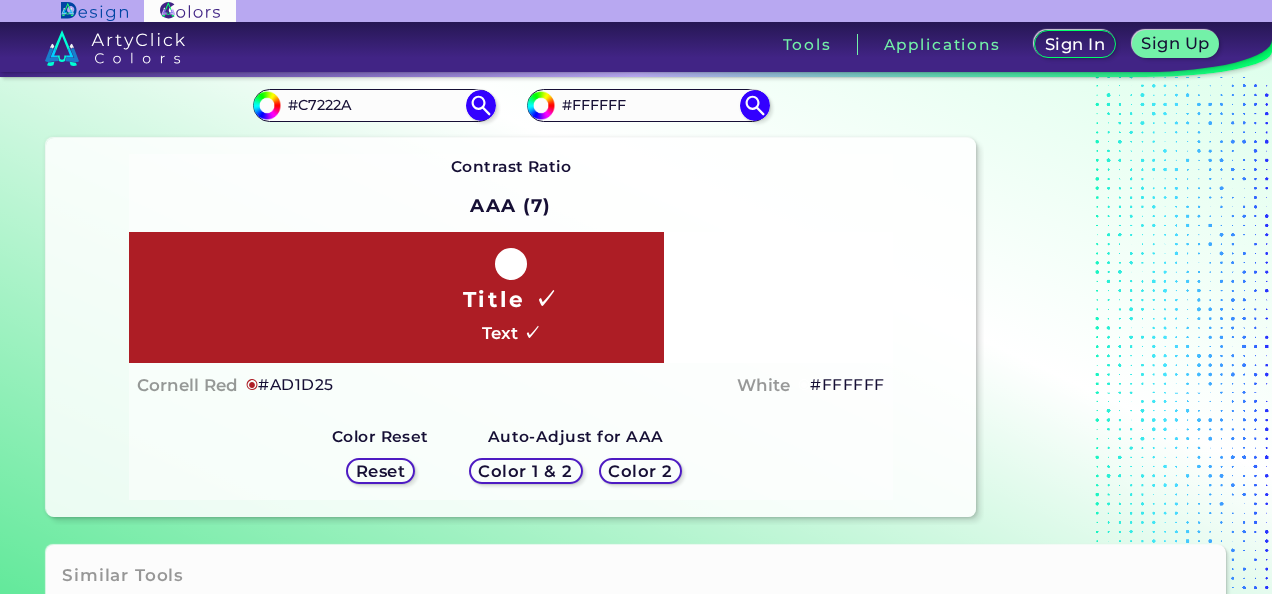 click on "Color 1 & 2" at bounding box center (525, 471) 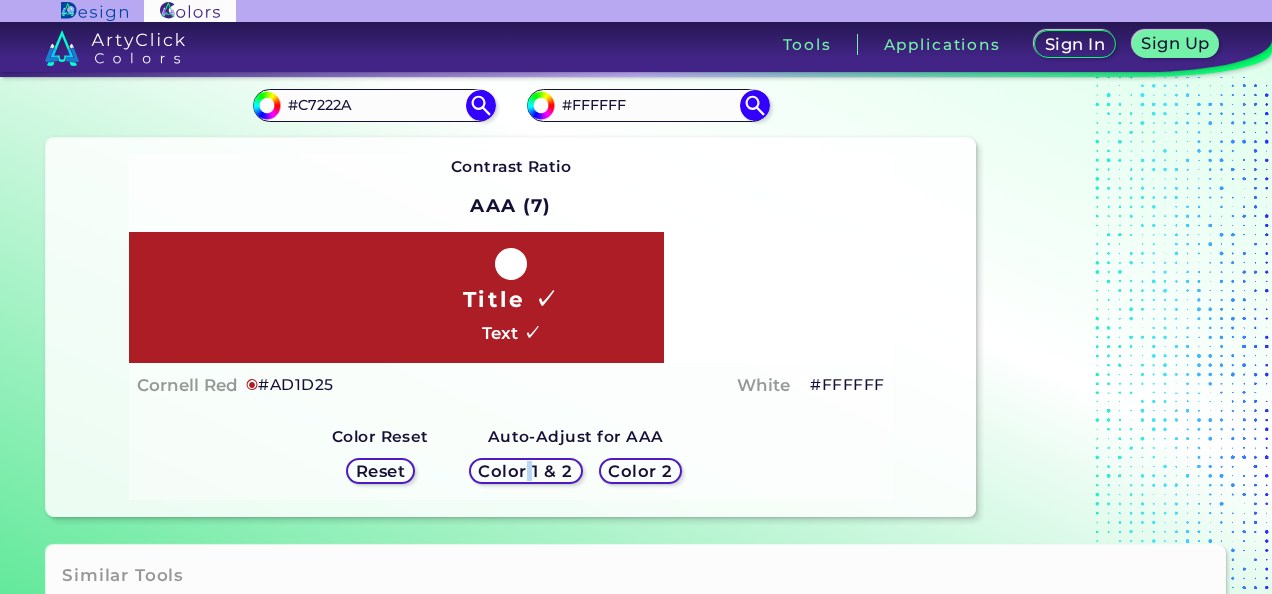 click on "Color 1 & 2" at bounding box center [525, 471] 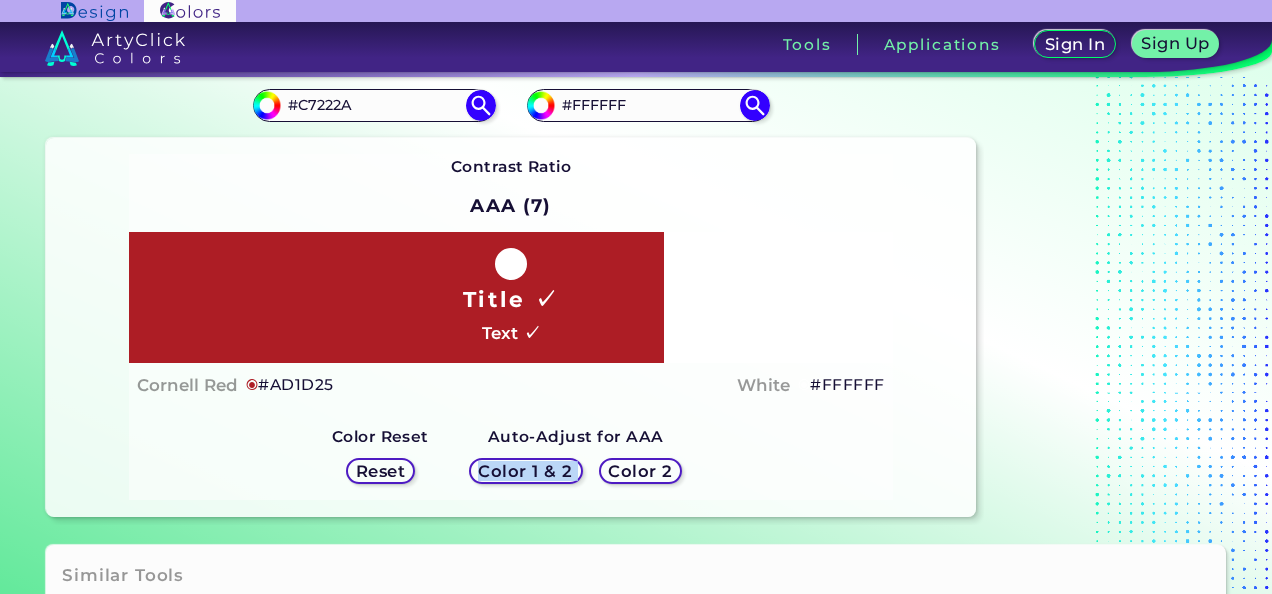 click on "Color 1 & 2" at bounding box center (525, 471) 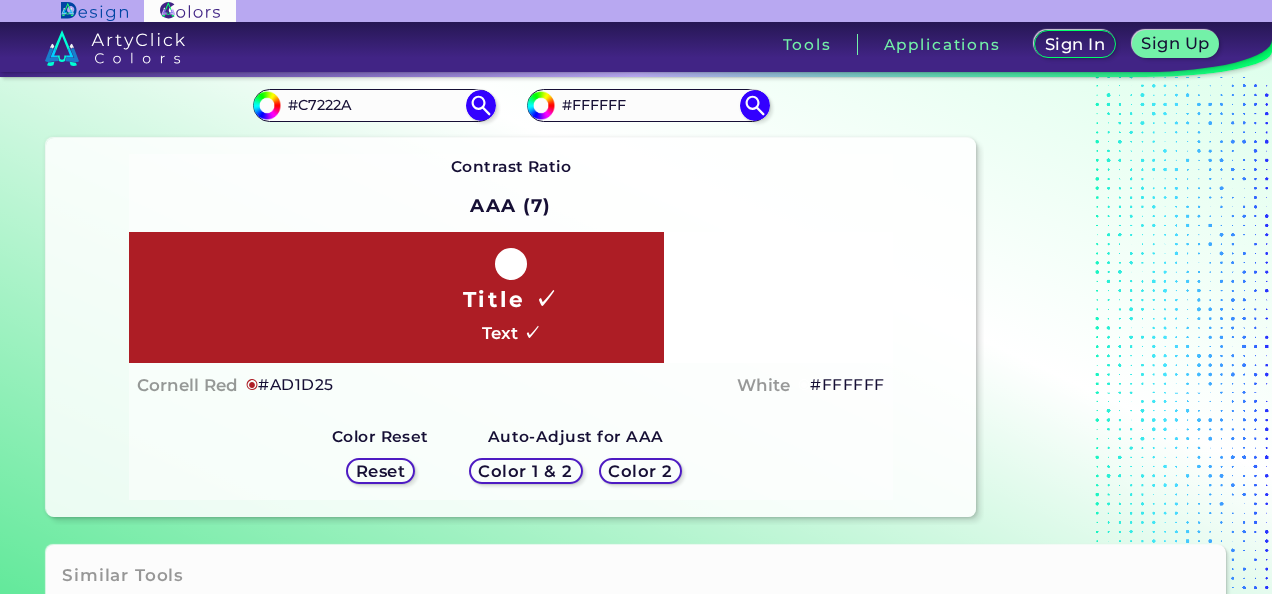 drag, startPoint x: 524, startPoint y: 462, endPoint x: 637, endPoint y: 474, distance: 113.63538 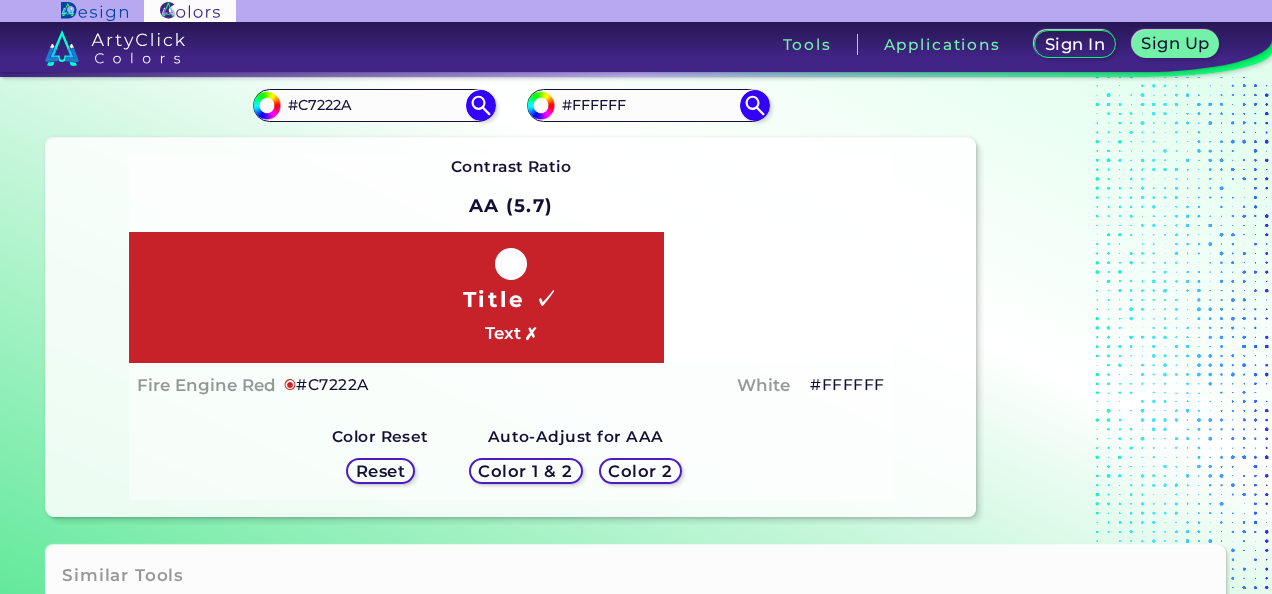 click on "Color 1 & 2" at bounding box center [525, 471] 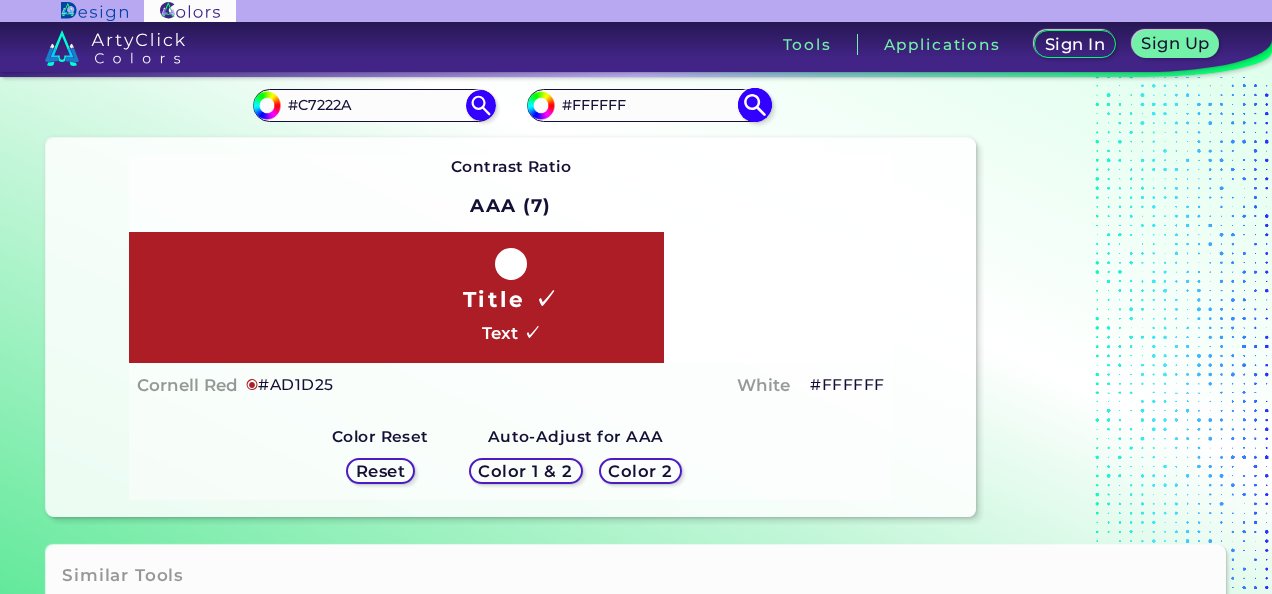 click on "#FFFFFF" at bounding box center [648, 105] 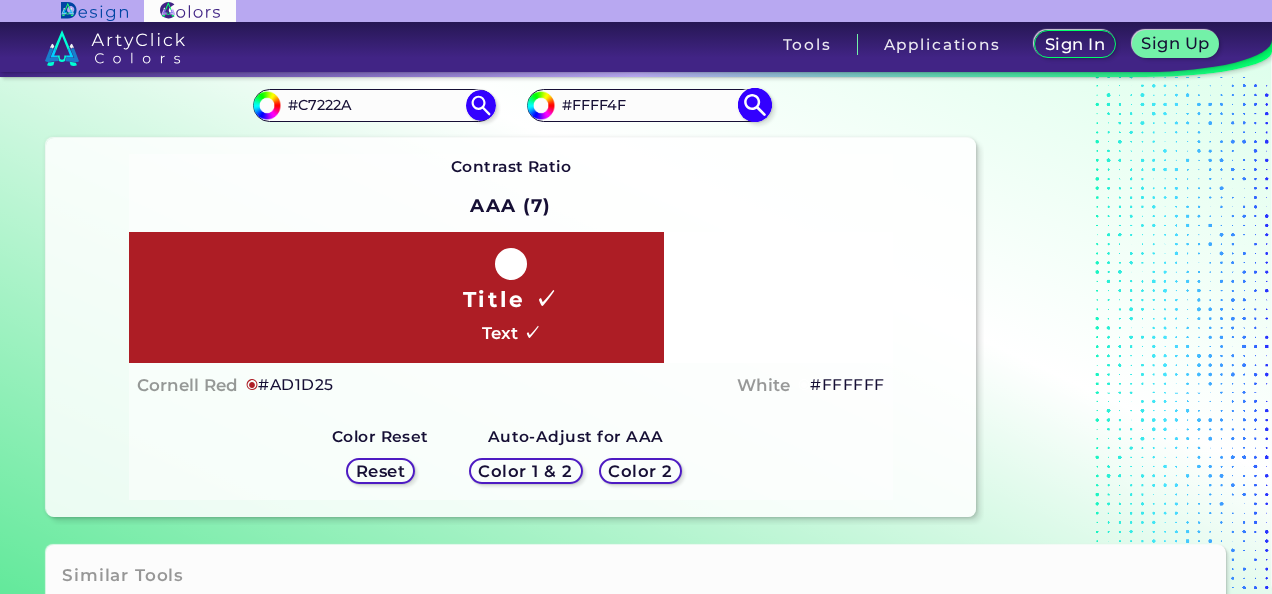 type on "#FFFF4F" 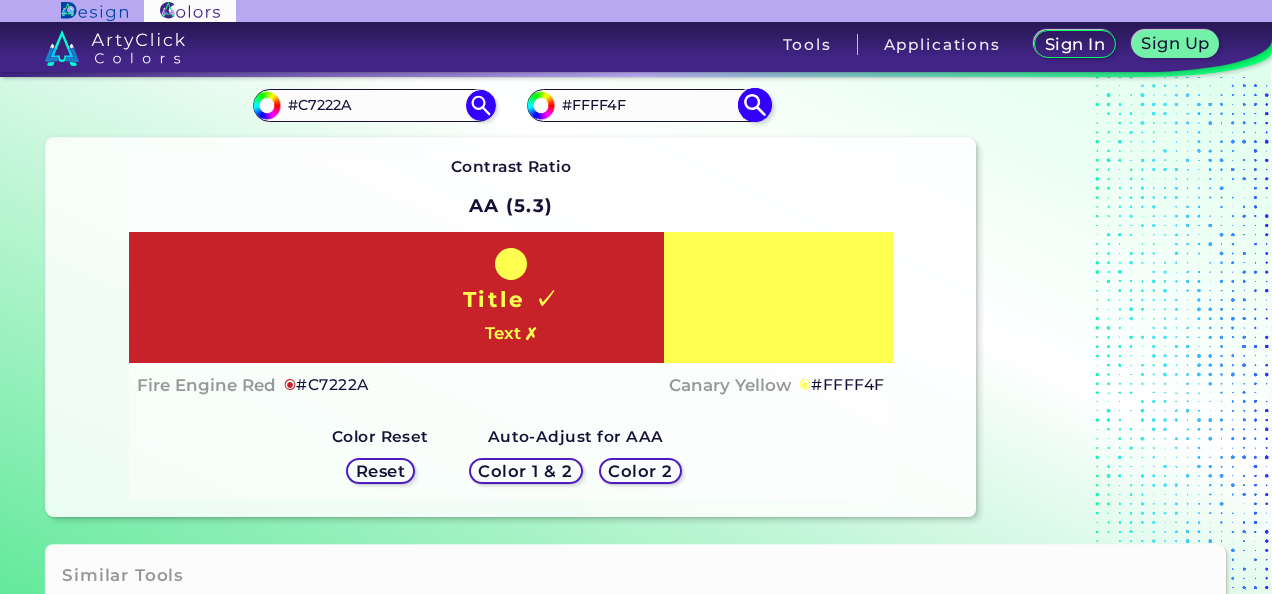 click on "#FFFF4F" at bounding box center (648, 105) 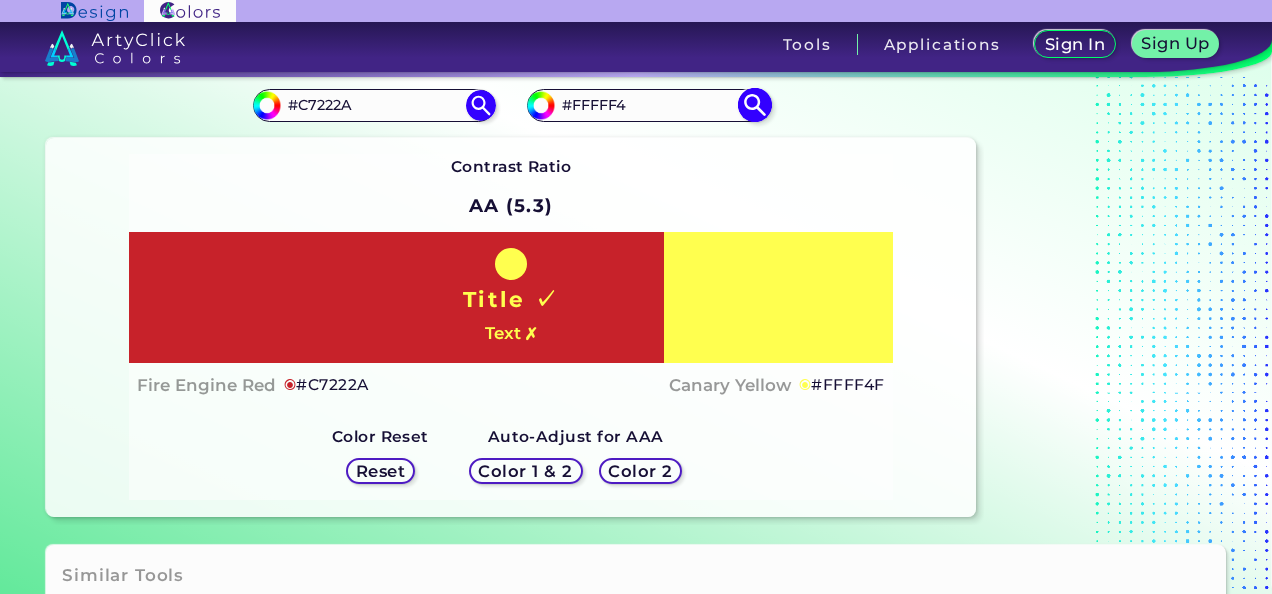 type on "#FFFFF4" 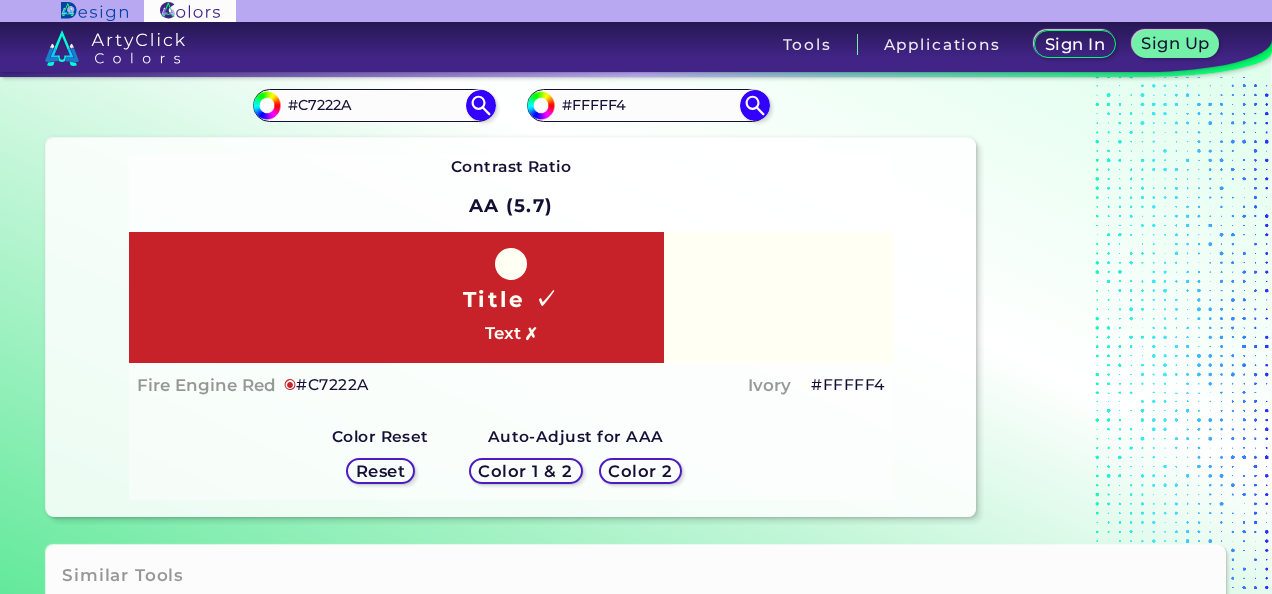 click on "Color 1 & 2" at bounding box center [525, 471] 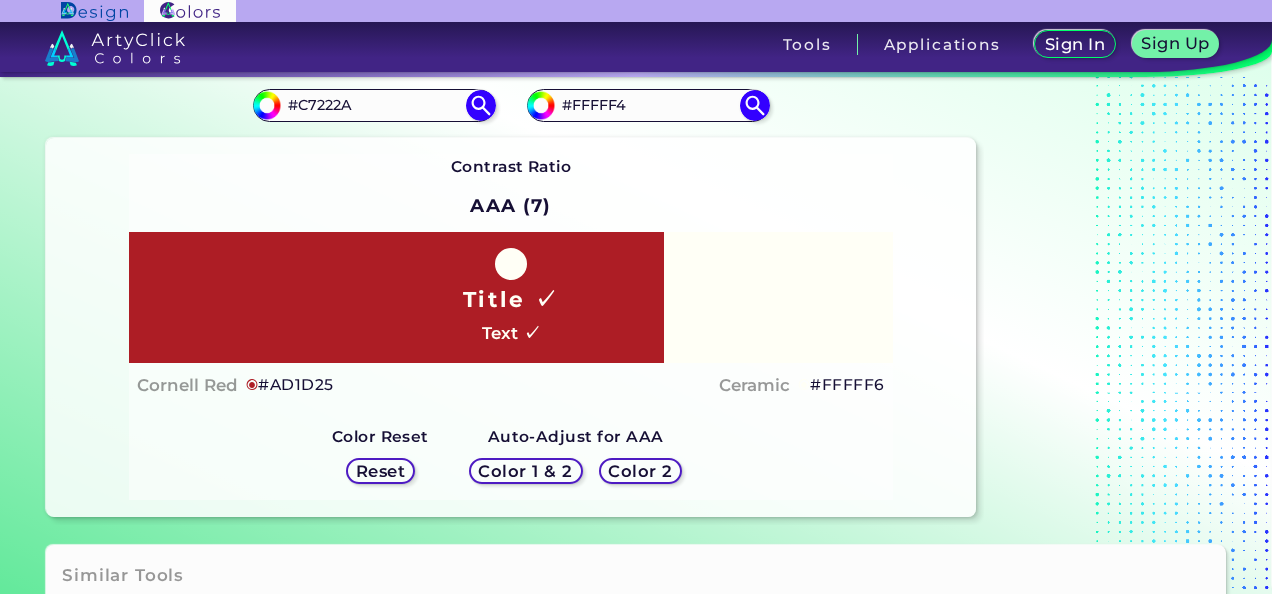 click on "Color 2" at bounding box center (641, 471) 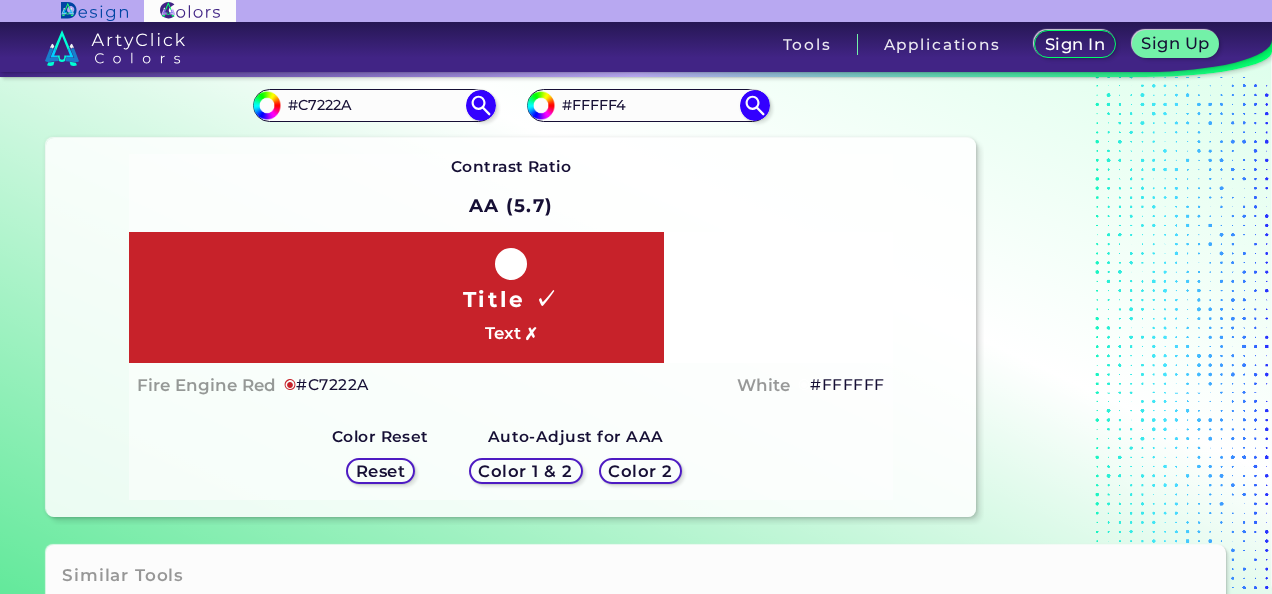 click on "Color 1 & 2" at bounding box center (525, 471) 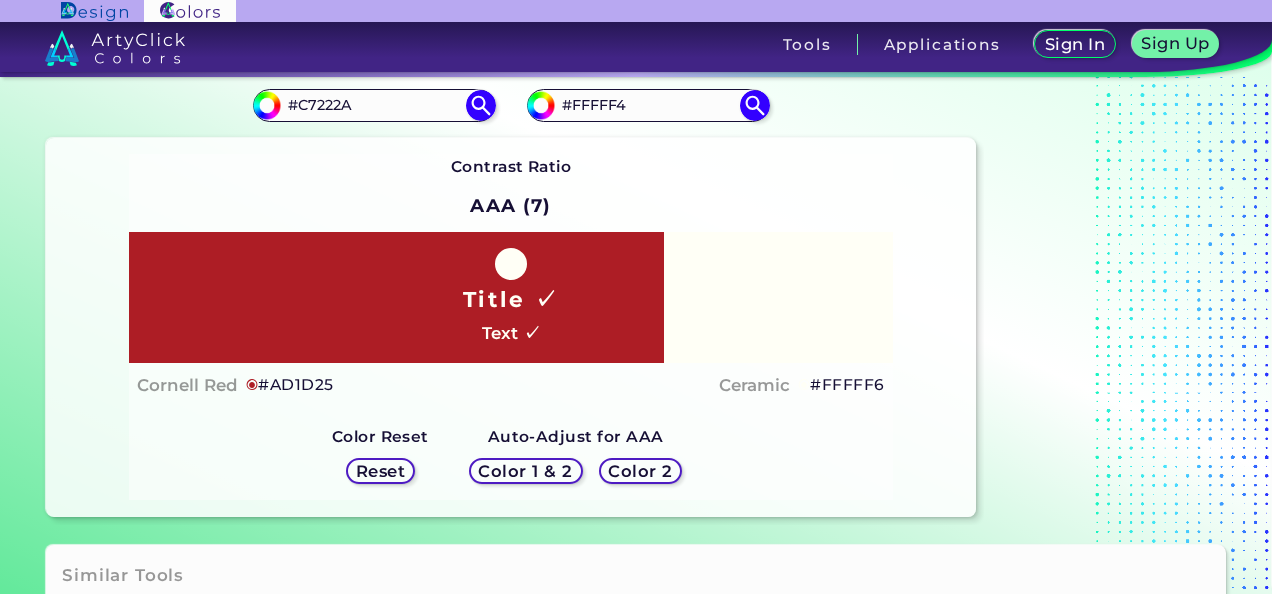 click on "Color 1 & 2
Color 2" at bounding box center [575, 471] 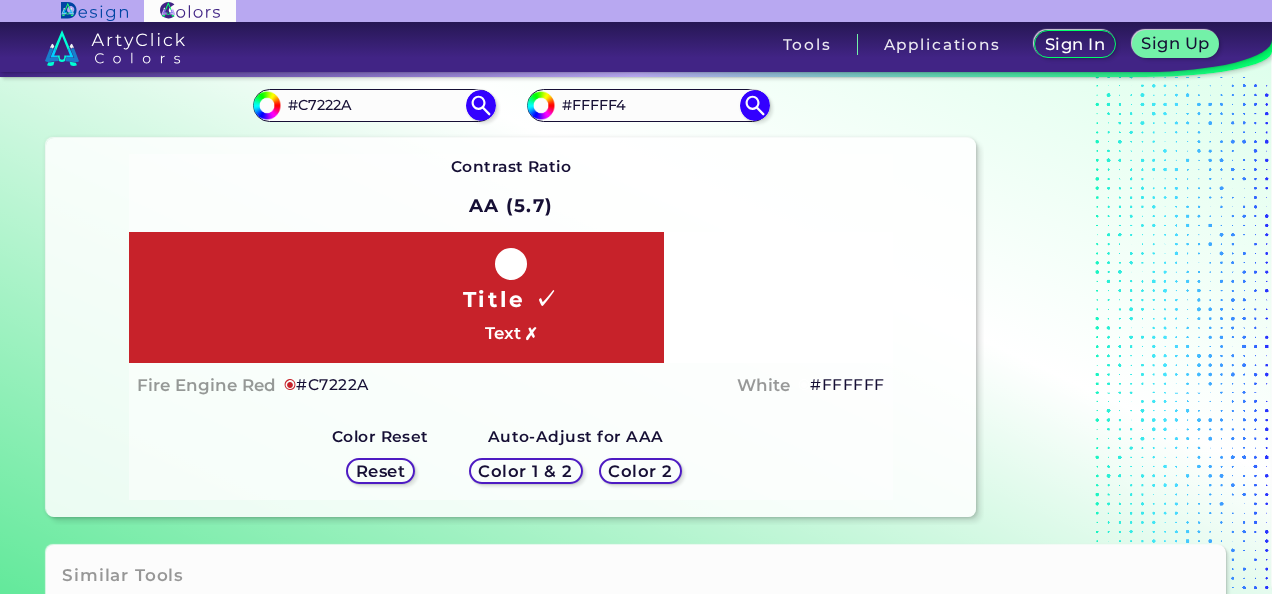 click on "Color 1 & 2" at bounding box center [525, 471] 